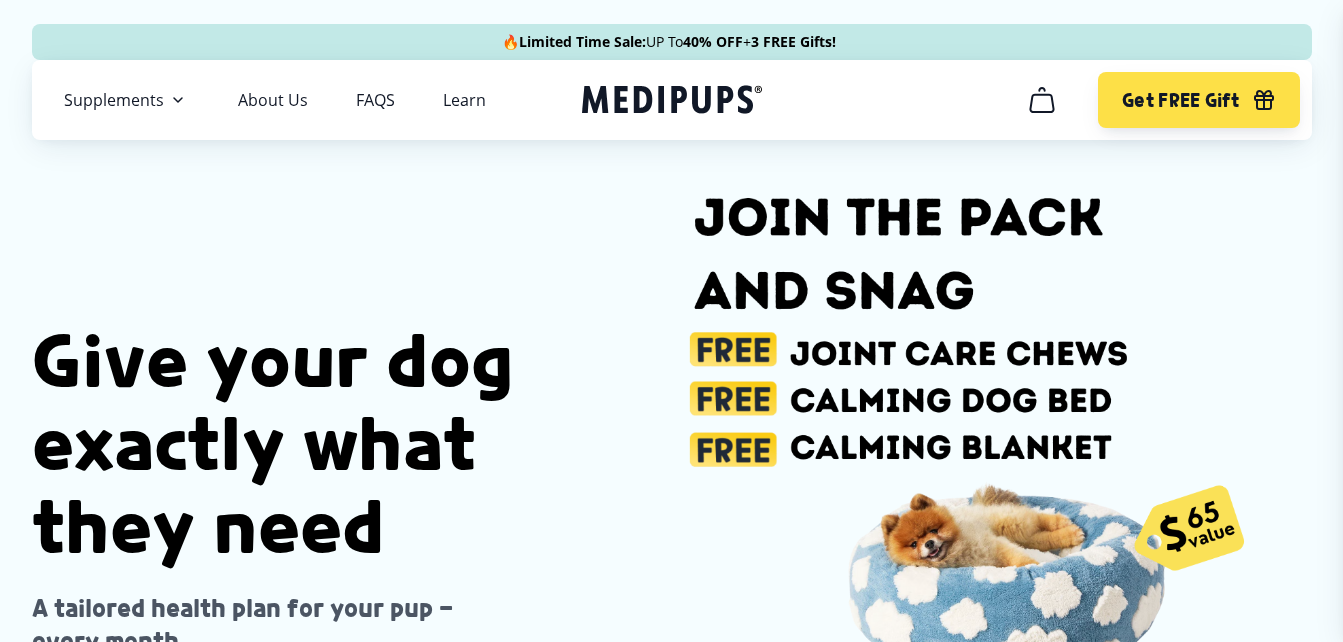 scroll, scrollTop: 100, scrollLeft: 0, axis: vertical 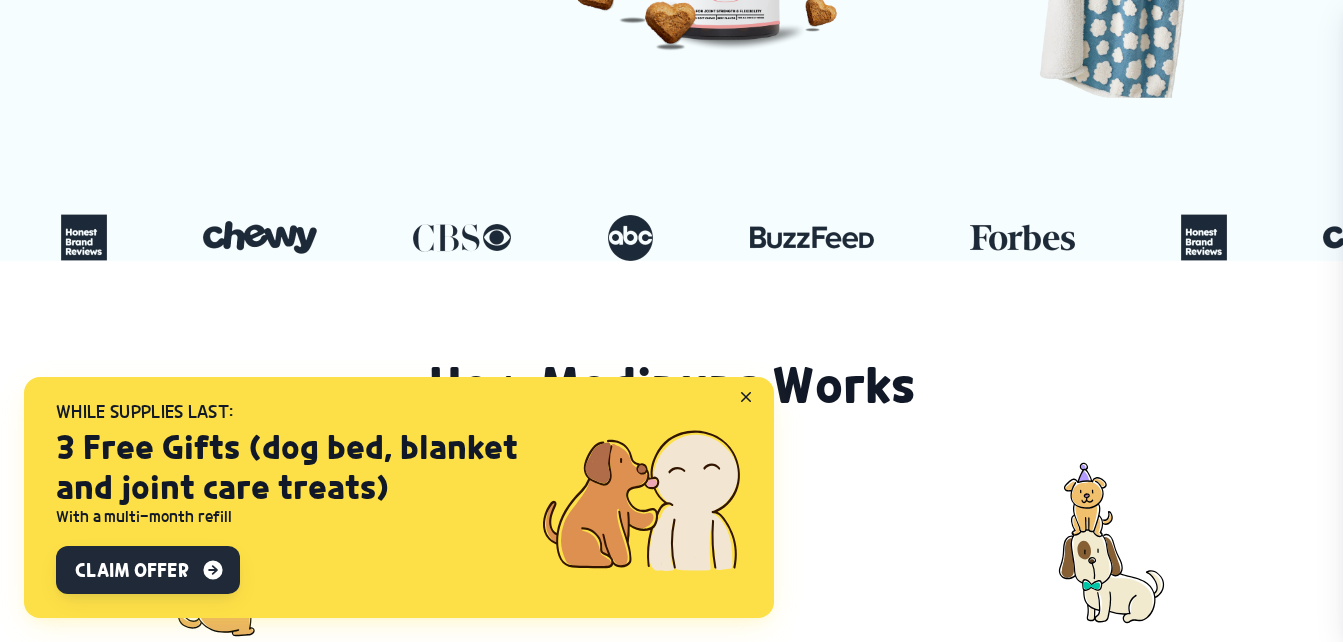click on "Claim Offer" at bounding box center (131, 570) 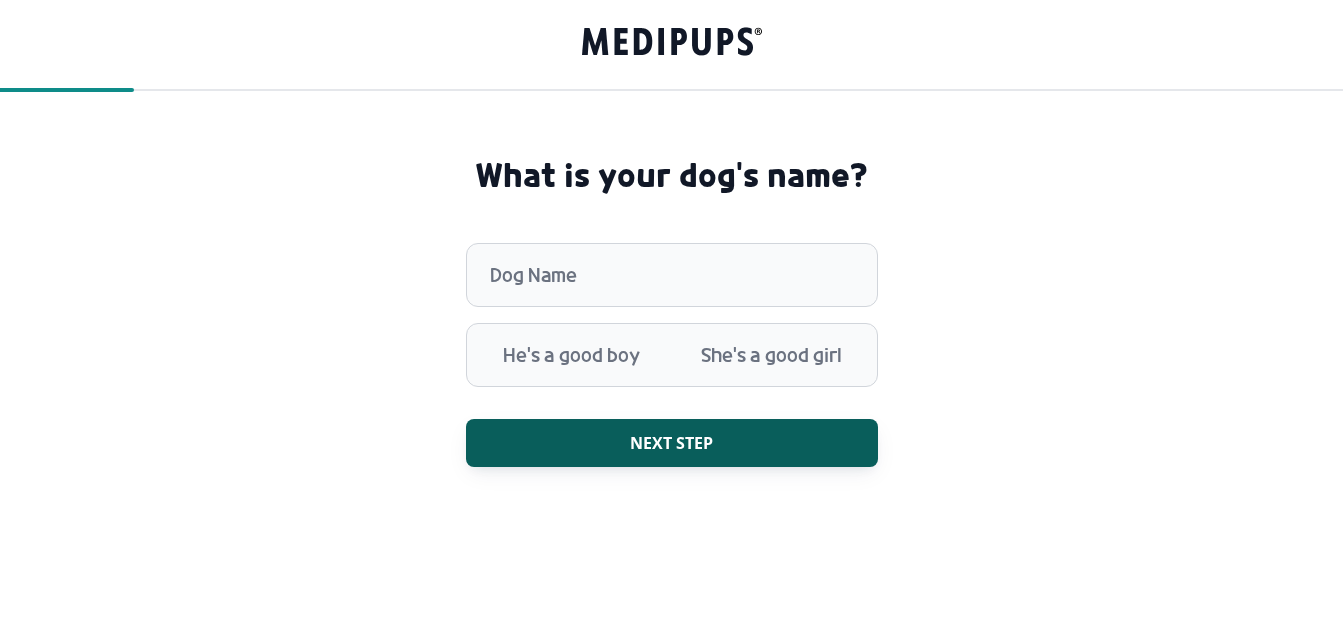 scroll, scrollTop: 0, scrollLeft: 0, axis: both 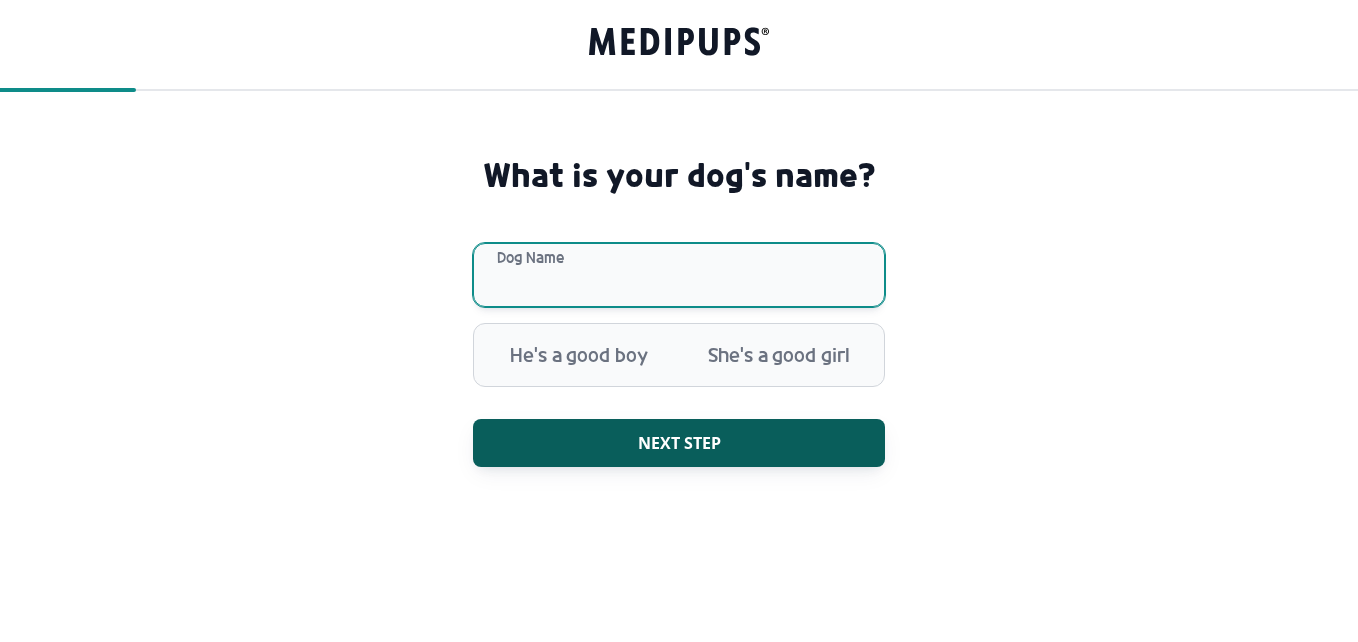 click on "Dog Name" at bounding box center [679, 275] 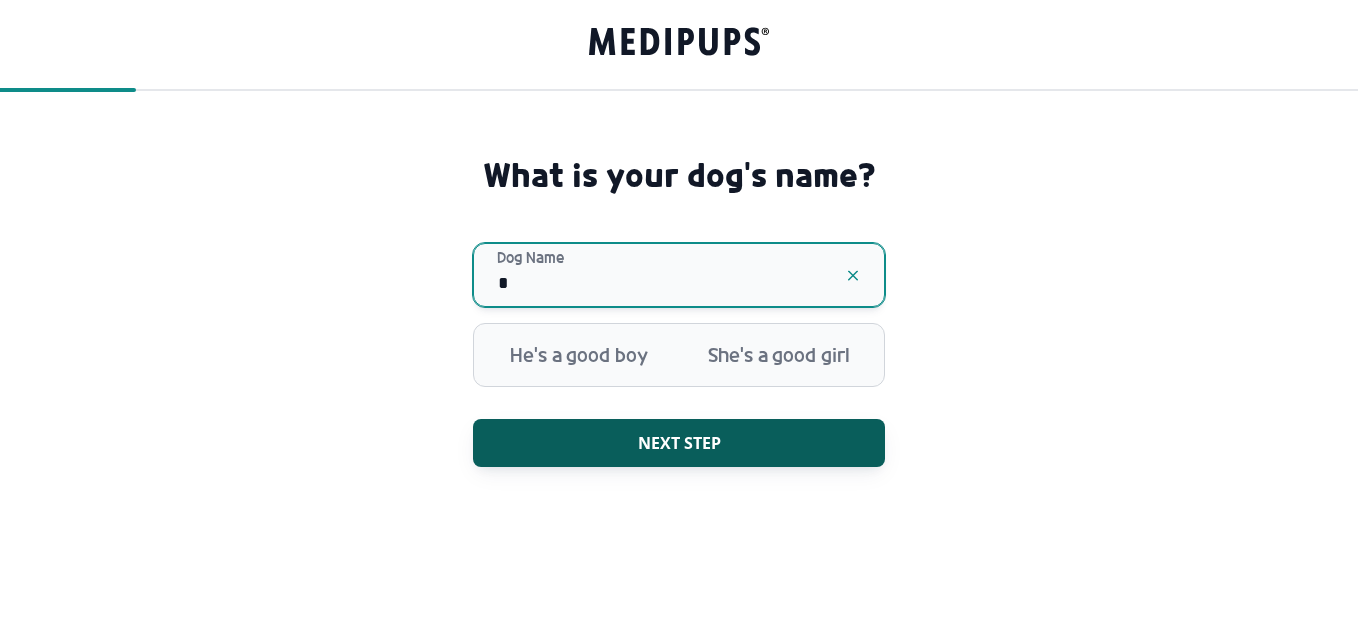 type on "*****" 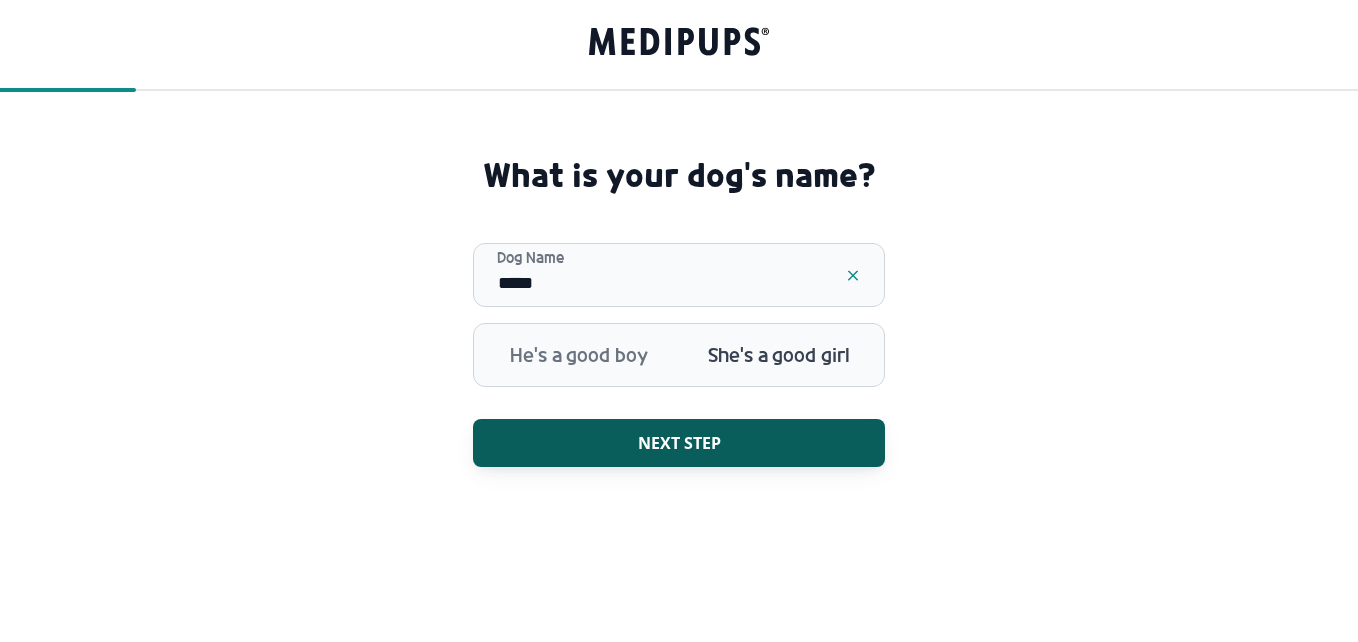 click on "She's a good girl" at bounding box center (779, 355) 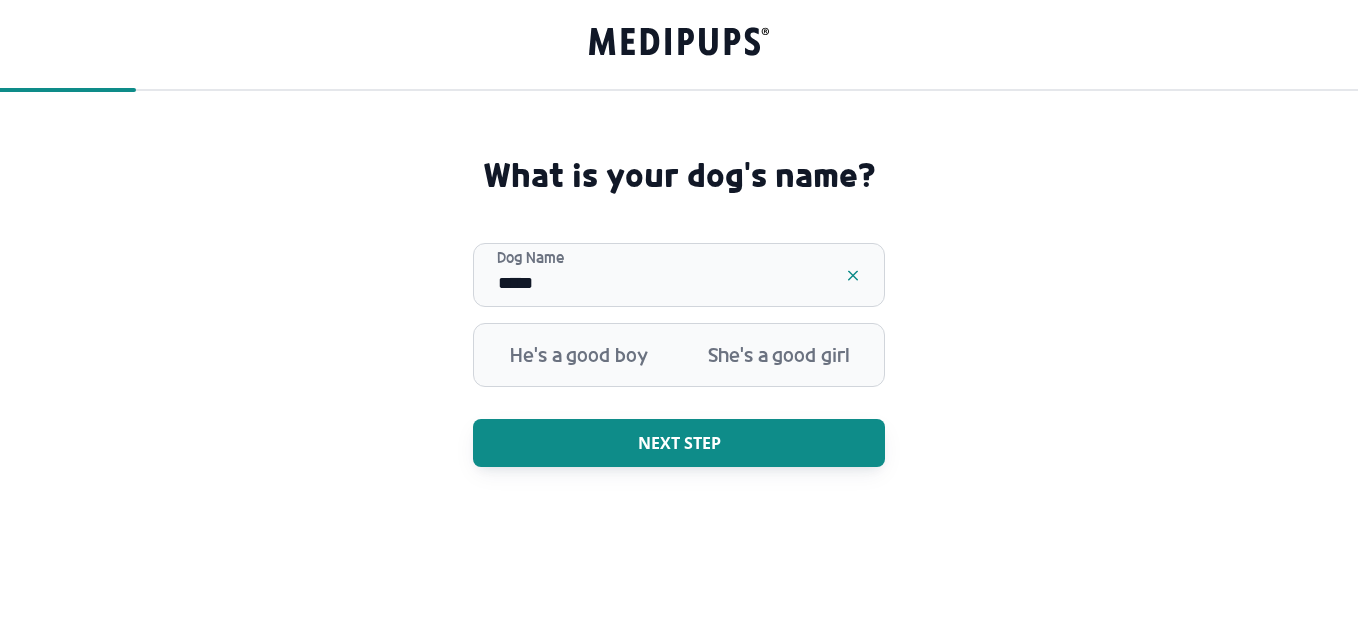 click on "Next step" at bounding box center [679, 443] 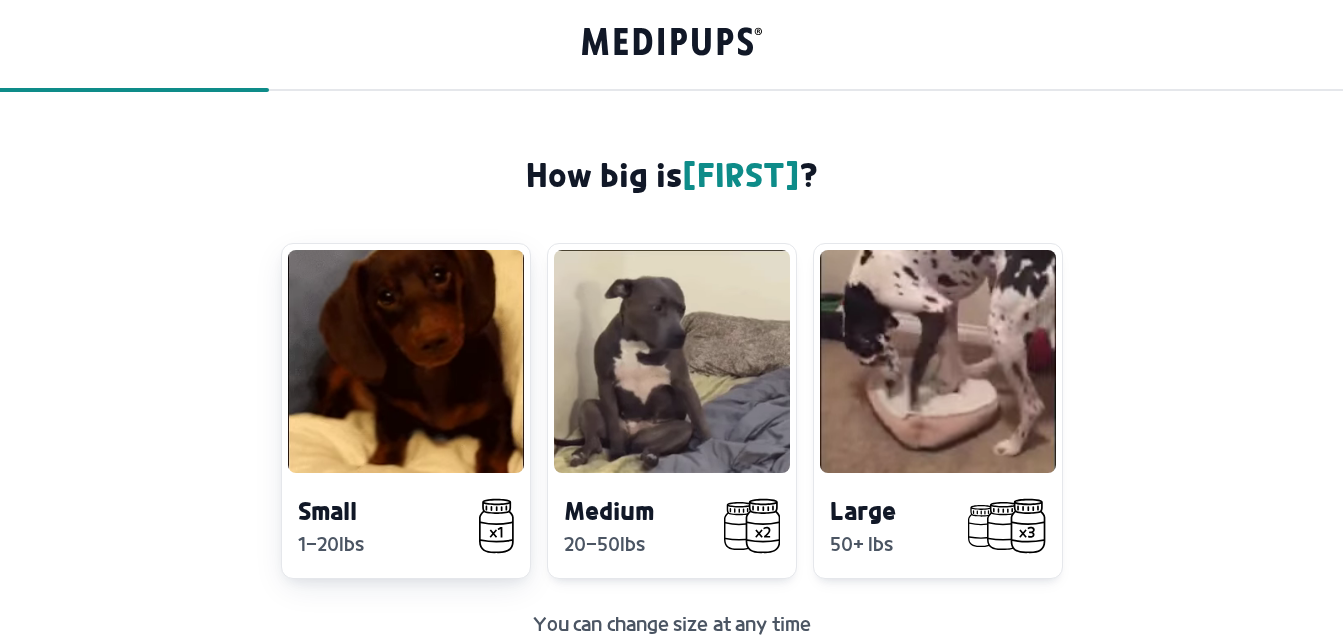 click at bounding box center (406, 361) 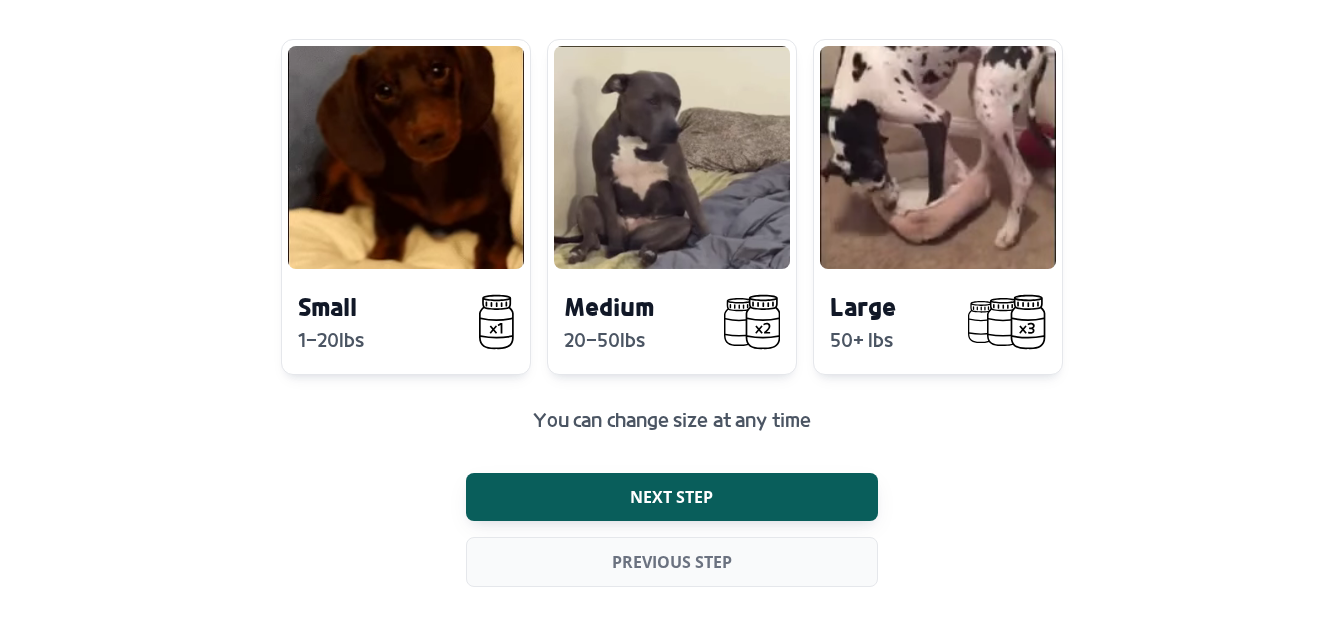 scroll, scrollTop: 205, scrollLeft: 0, axis: vertical 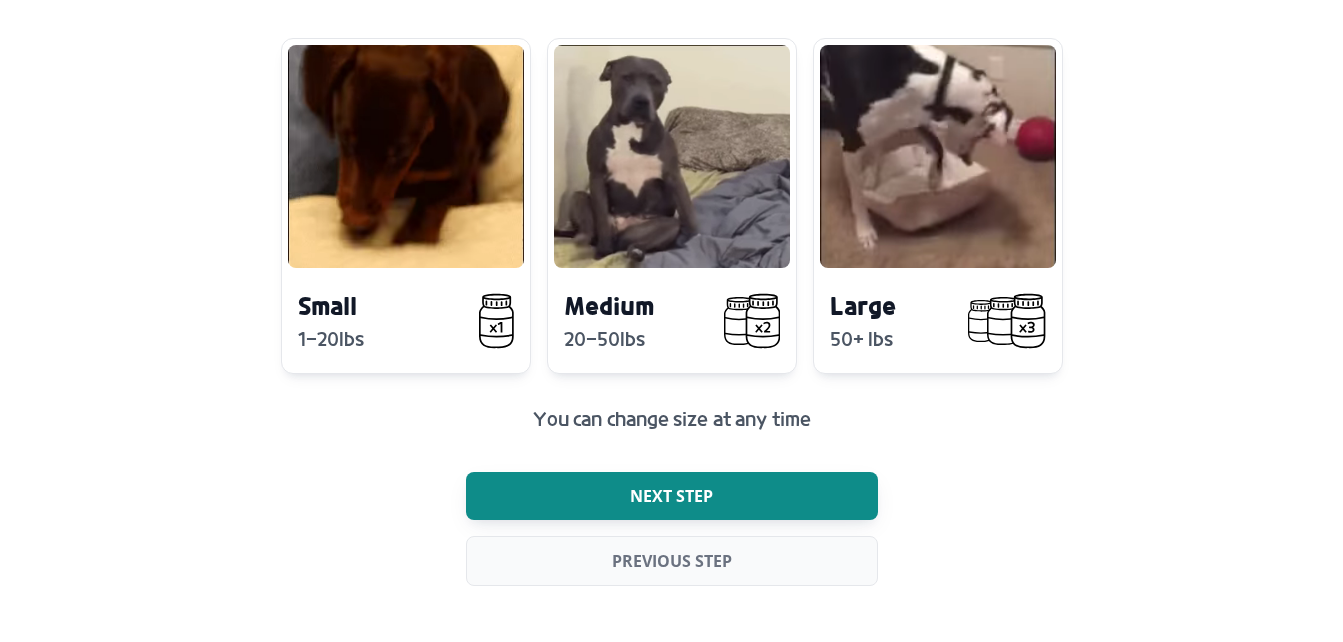 click on "Next step" at bounding box center [671, 496] 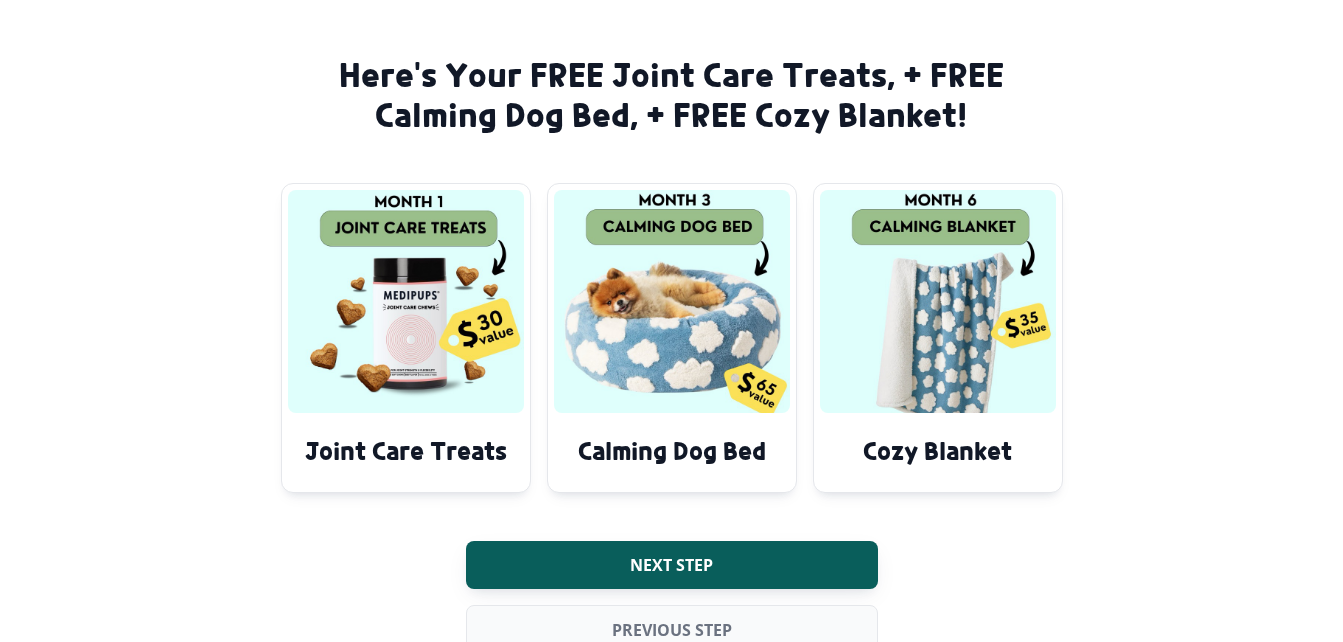 scroll, scrollTop: 169, scrollLeft: 0, axis: vertical 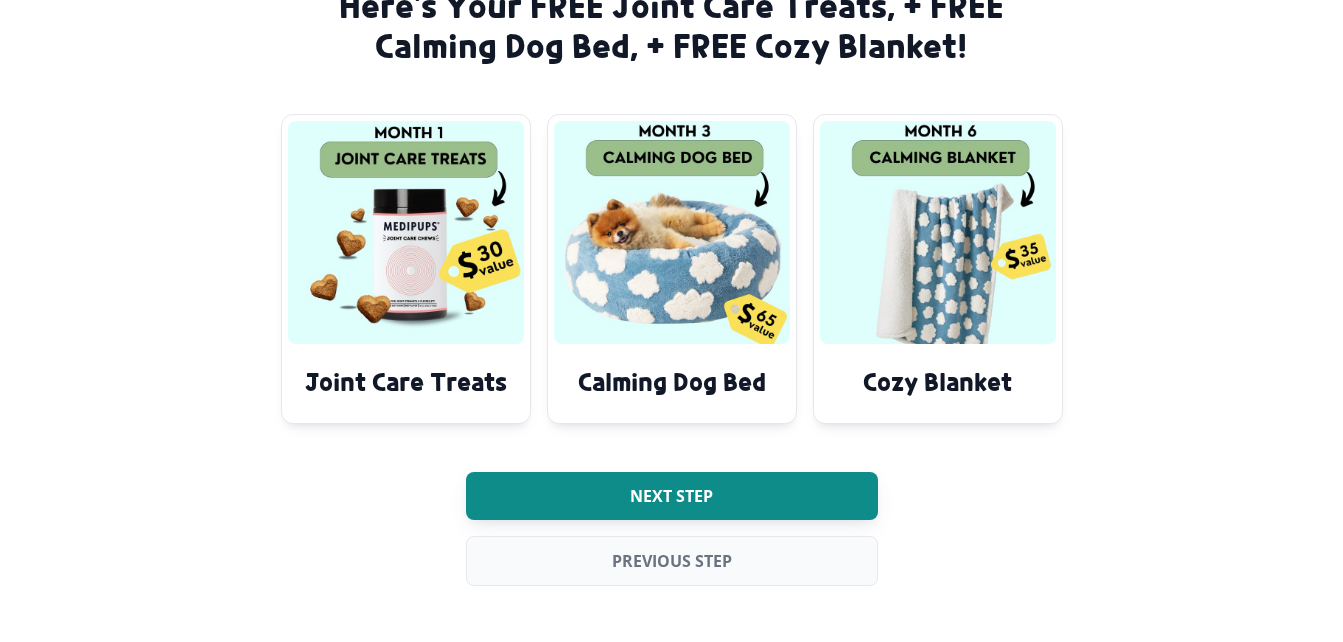 click on "Next step" at bounding box center (671, 496) 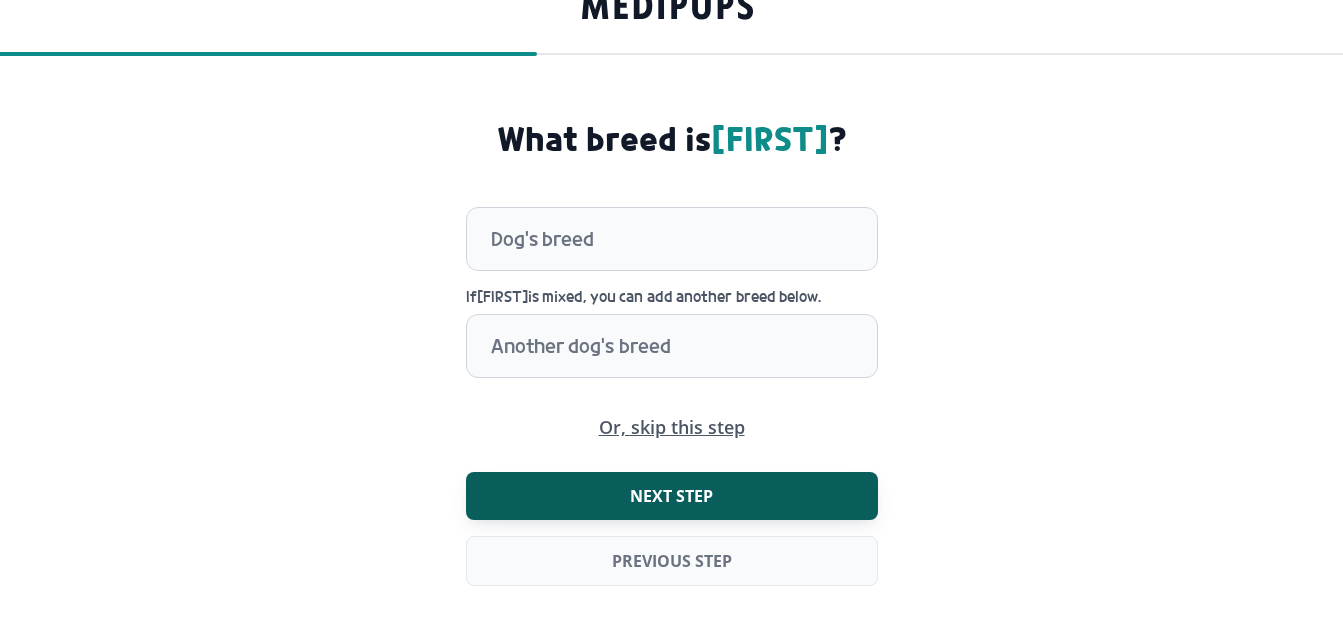 scroll, scrollTop: 36, scrollLeft: 0, axis: vertical 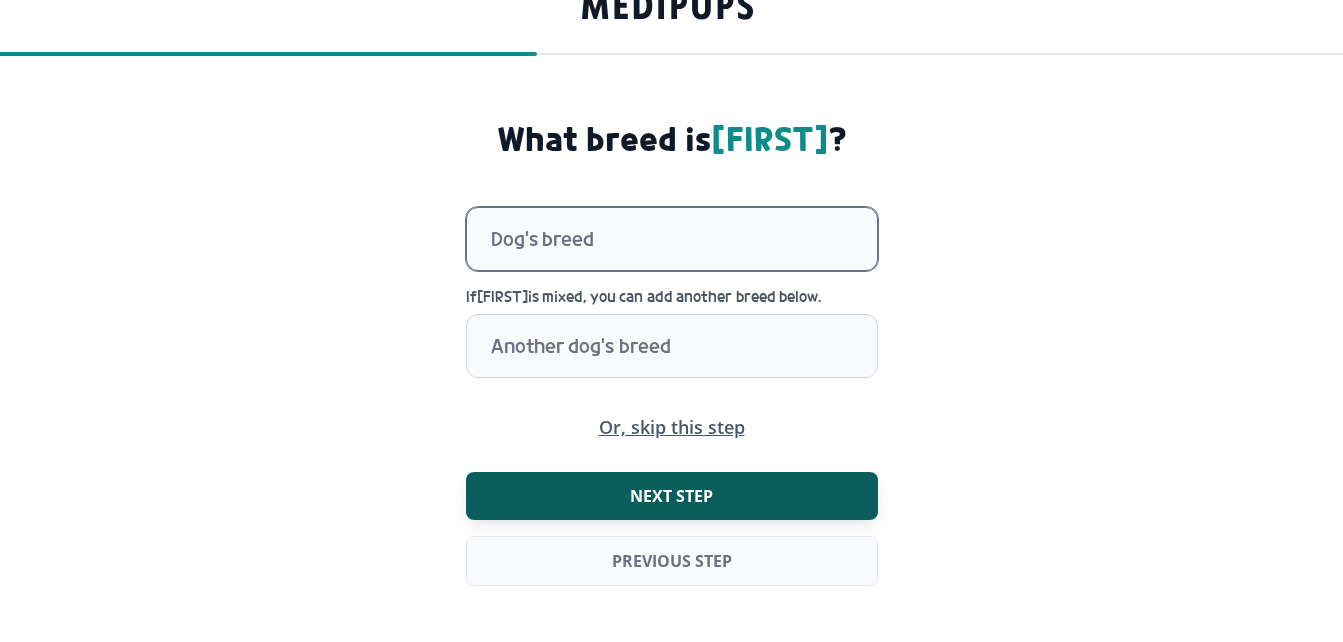 click at bounding box center [684, 239] 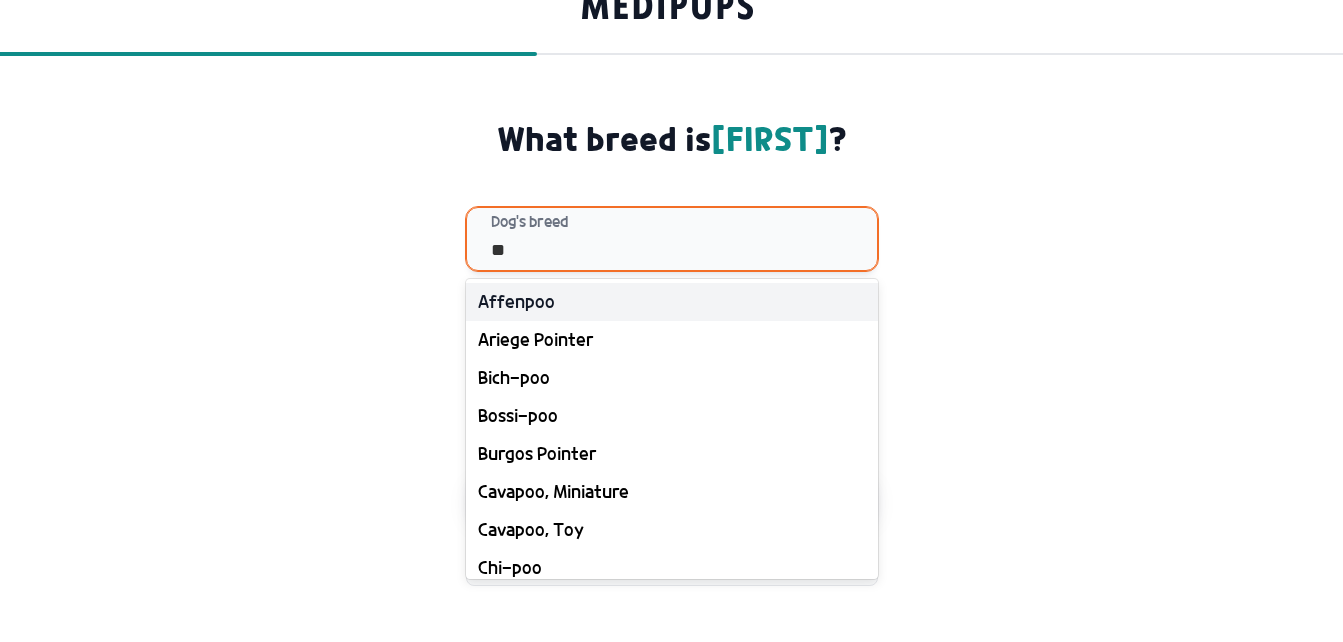 type on "***" 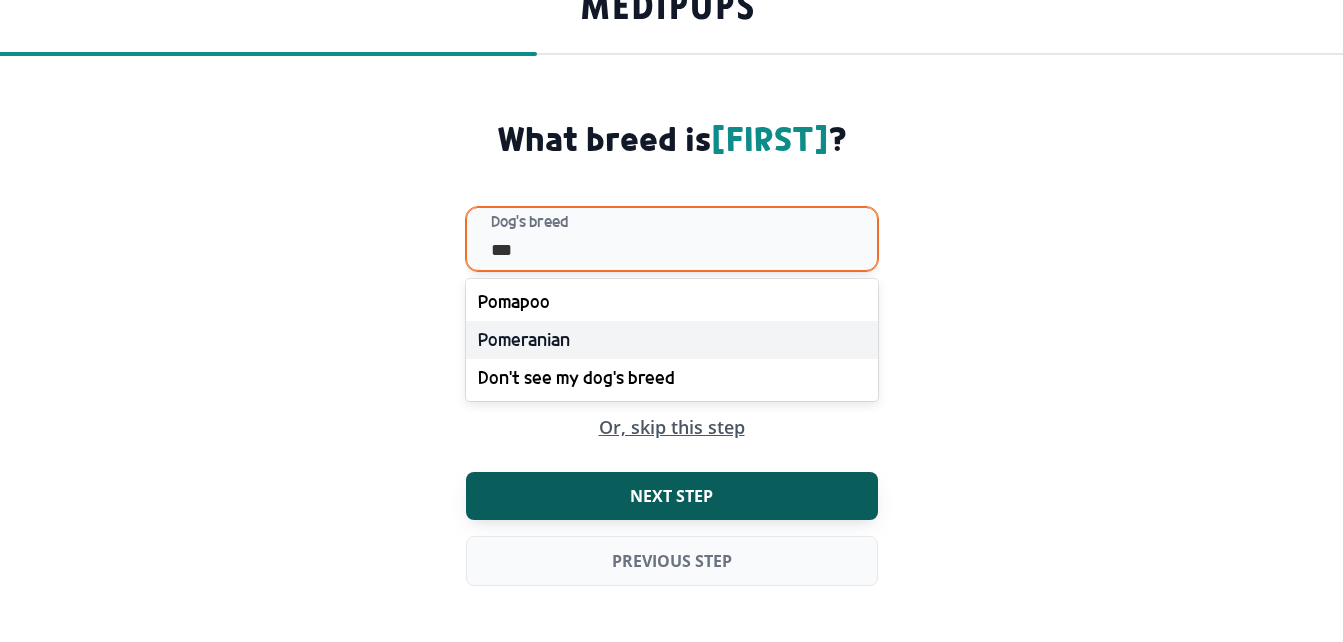 click on "Pomeranian" at bounding box center [672, 340] 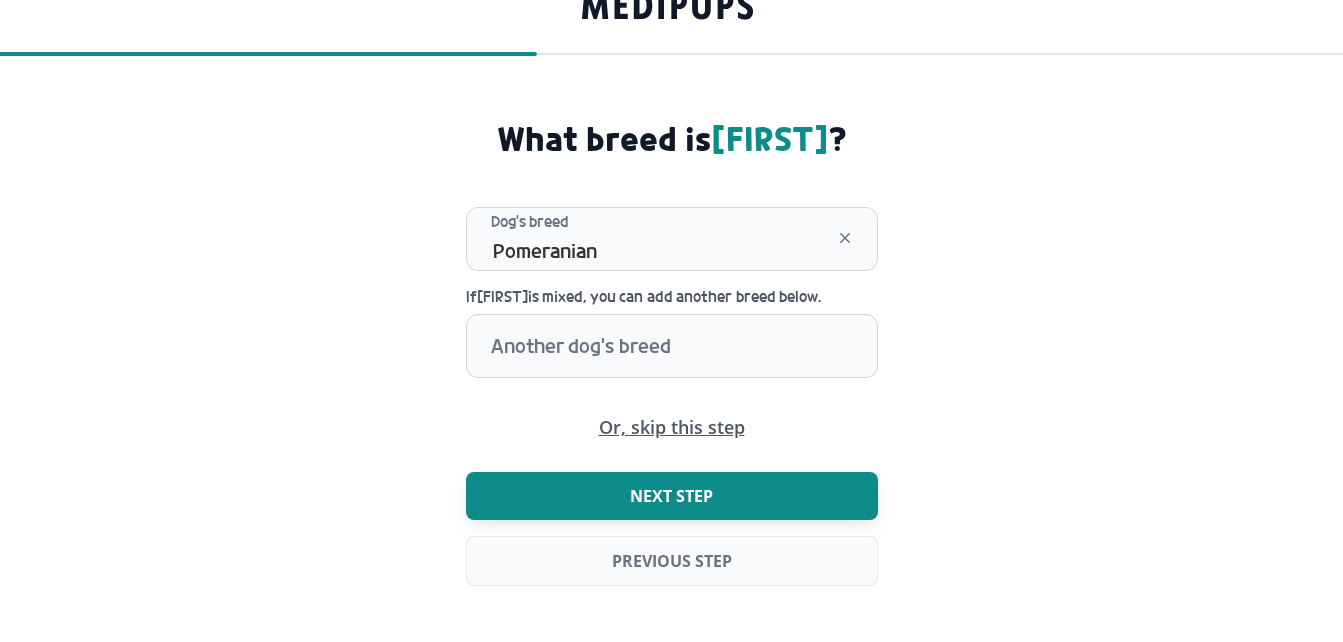 drag, startPoint x: 661, startPoint y: 499, endPoint x: 671, endPoint y: 494, distance: 11.18034 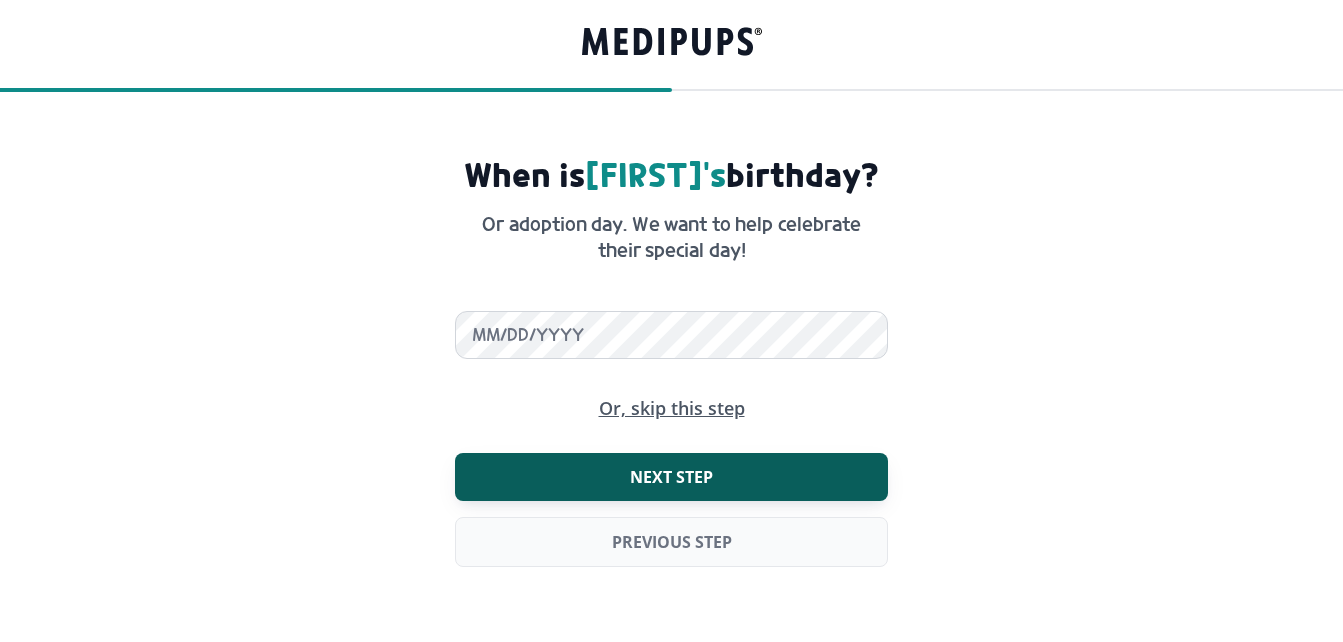 scroll, scrollTop: 0, scrollLeft: 0, axis: both 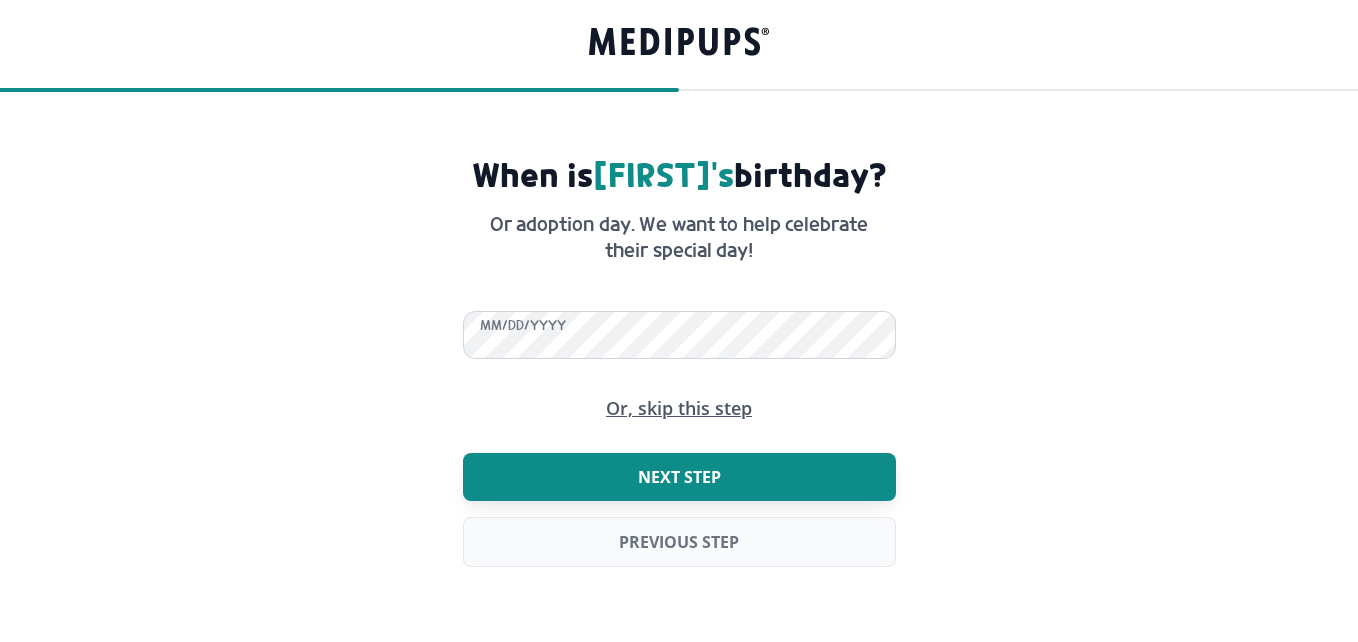 click on "Next step" at bounding box center (679, 477) 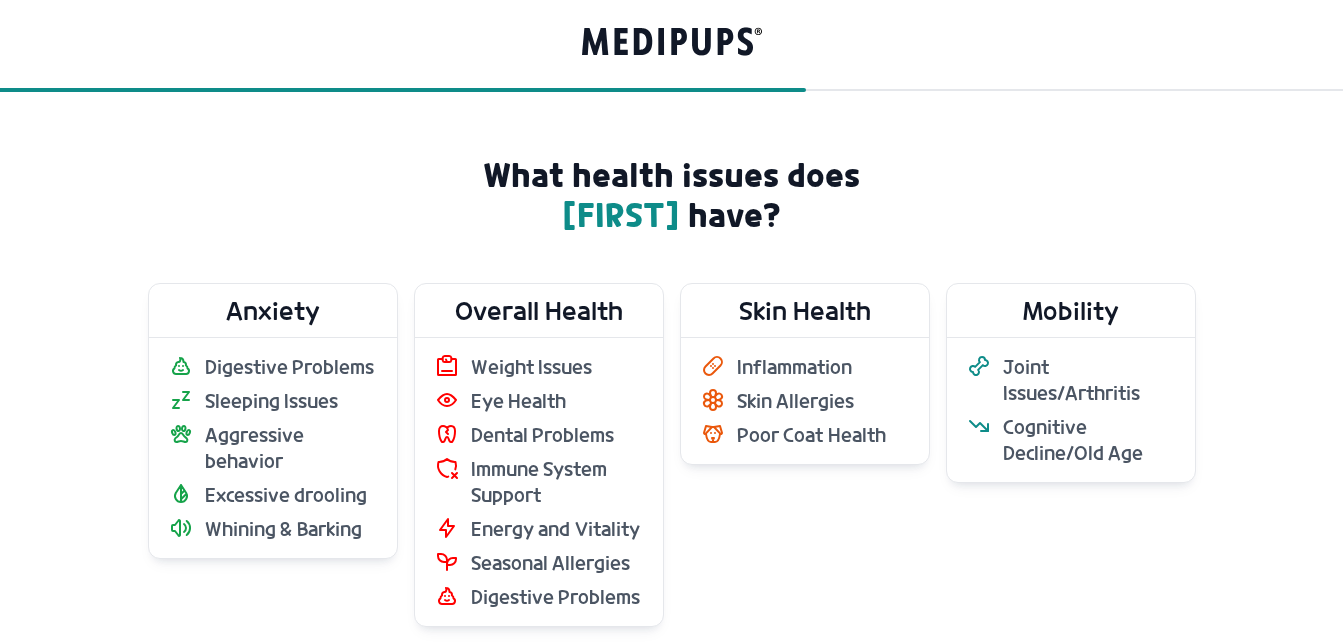 scroll, scrollTop: 100, scrollLeft: 0, axis: vertical 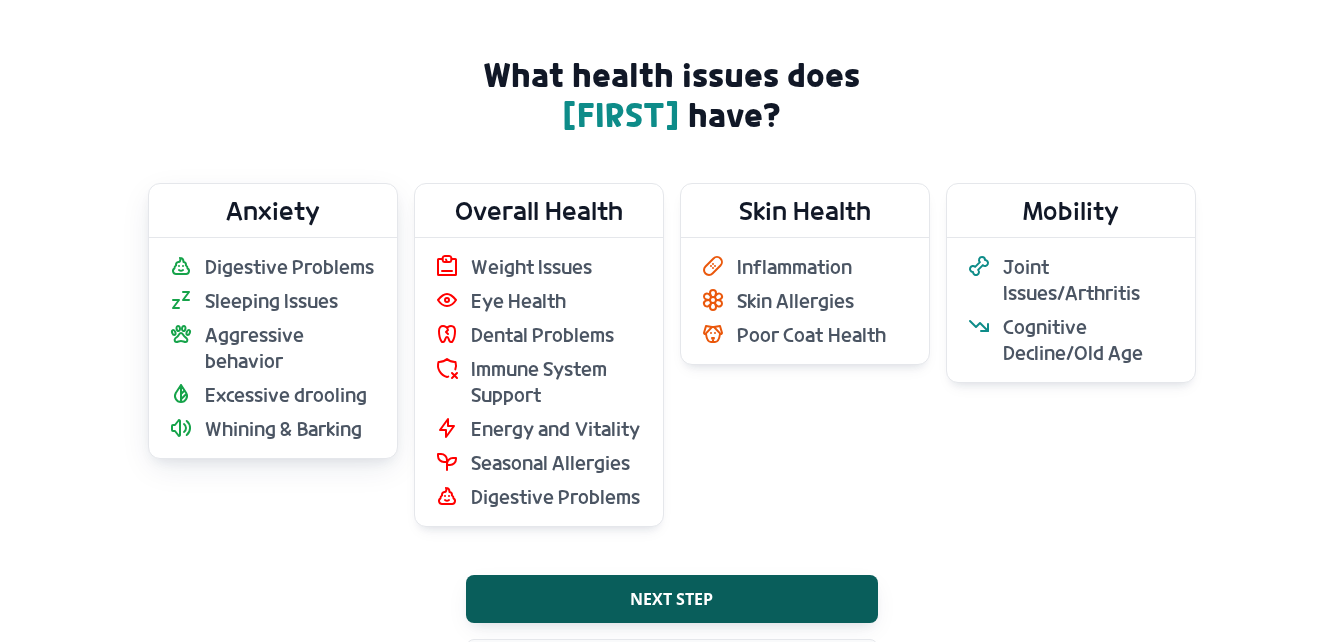 click on "Digestive Problems" at bounding box center [290, 267] 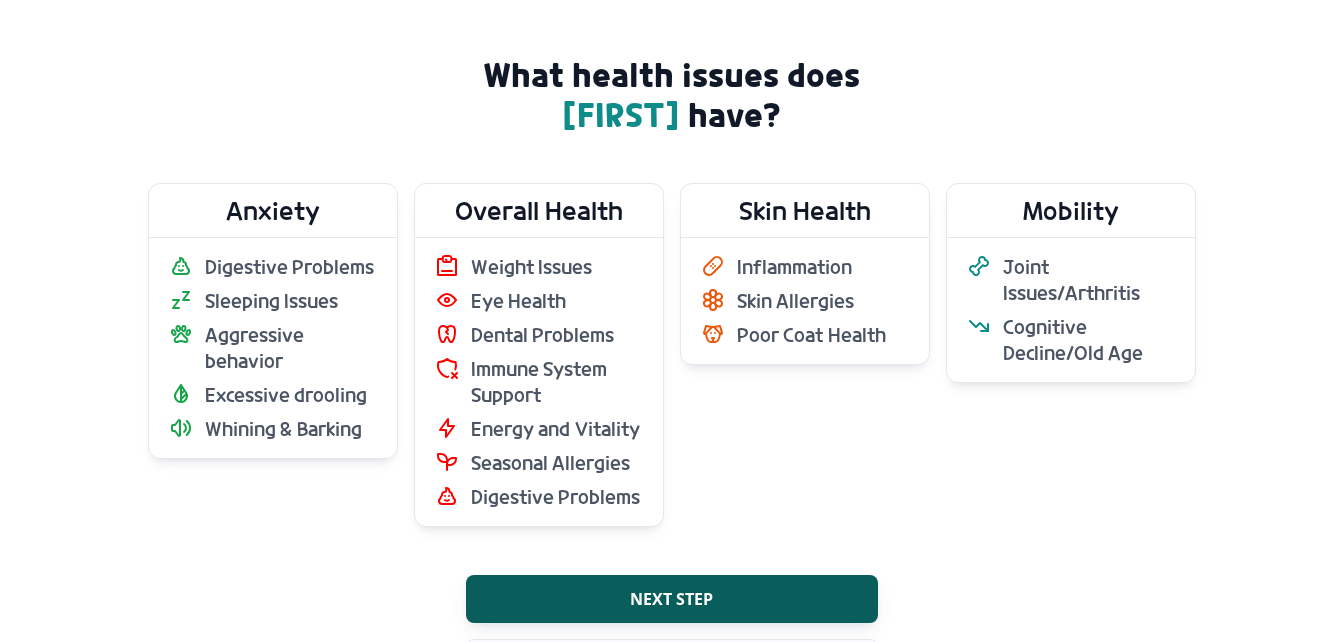 scroll, scrollTop: 200, scrollLeft: 0, axis: vertical 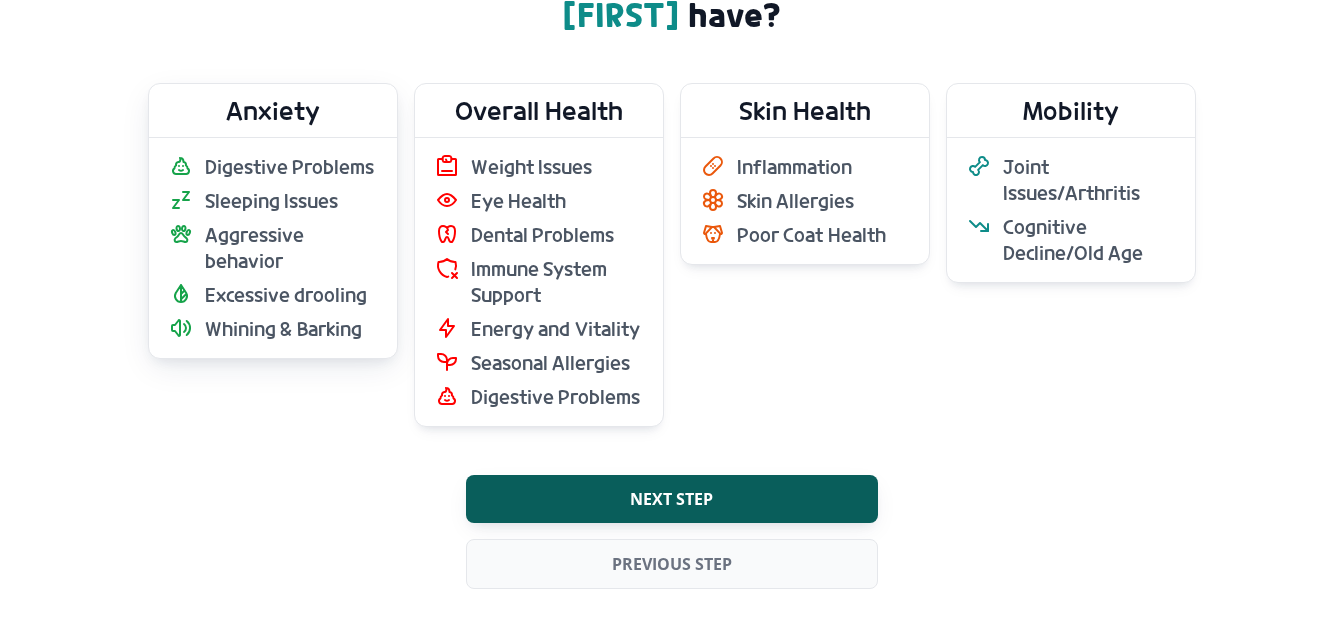 click on "Aggressive behavior" at bounding box center (291, 248) 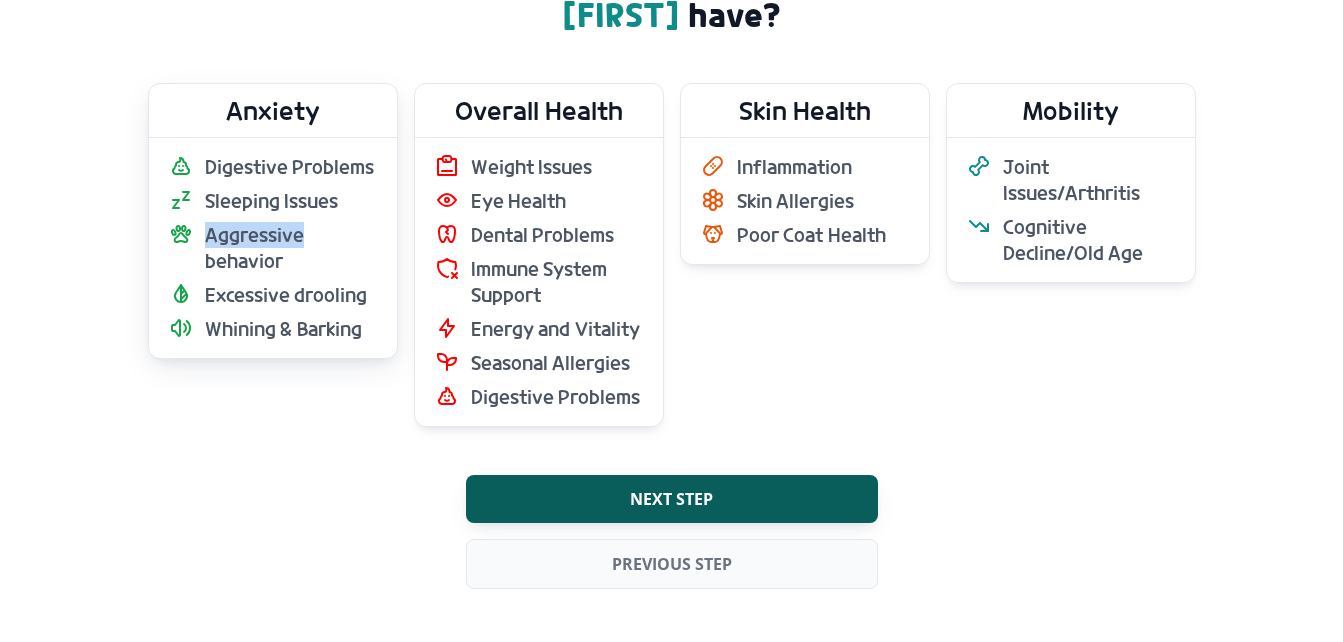 click on "Aggressive behavior" at bounding box center [291, 248] 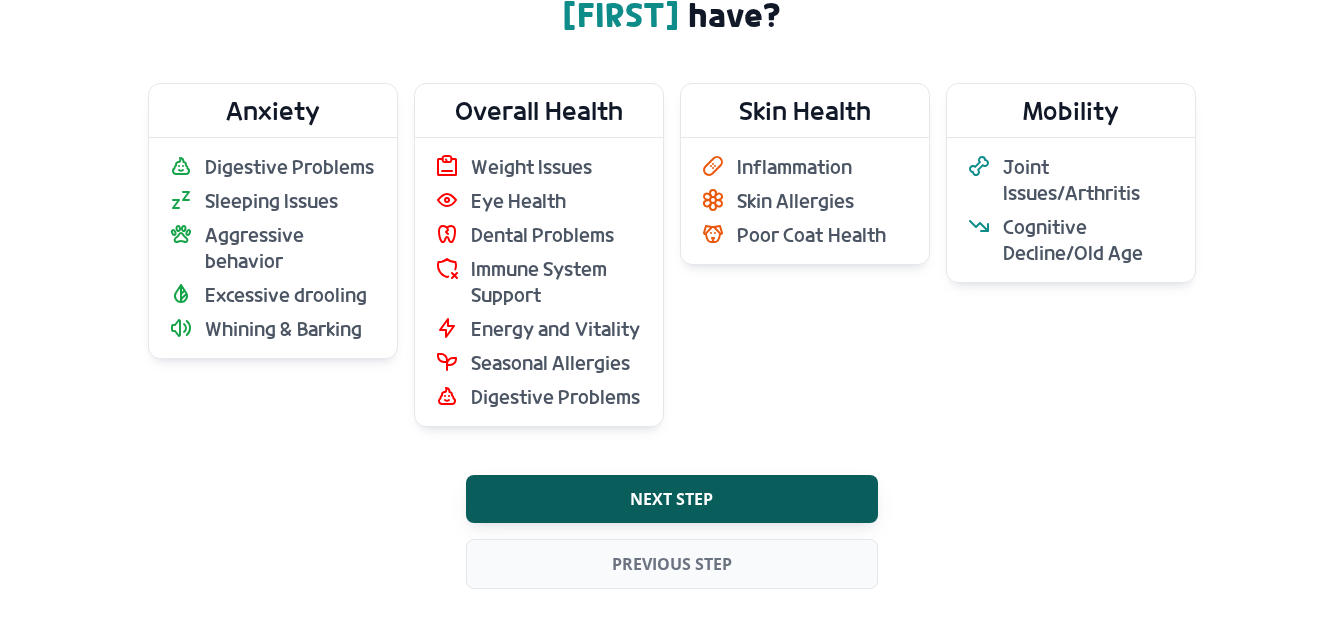 drag, startPoint x: 325, startPoint y: 244, endPoint x: 401, endPoint y: 255, distance: 76.79192 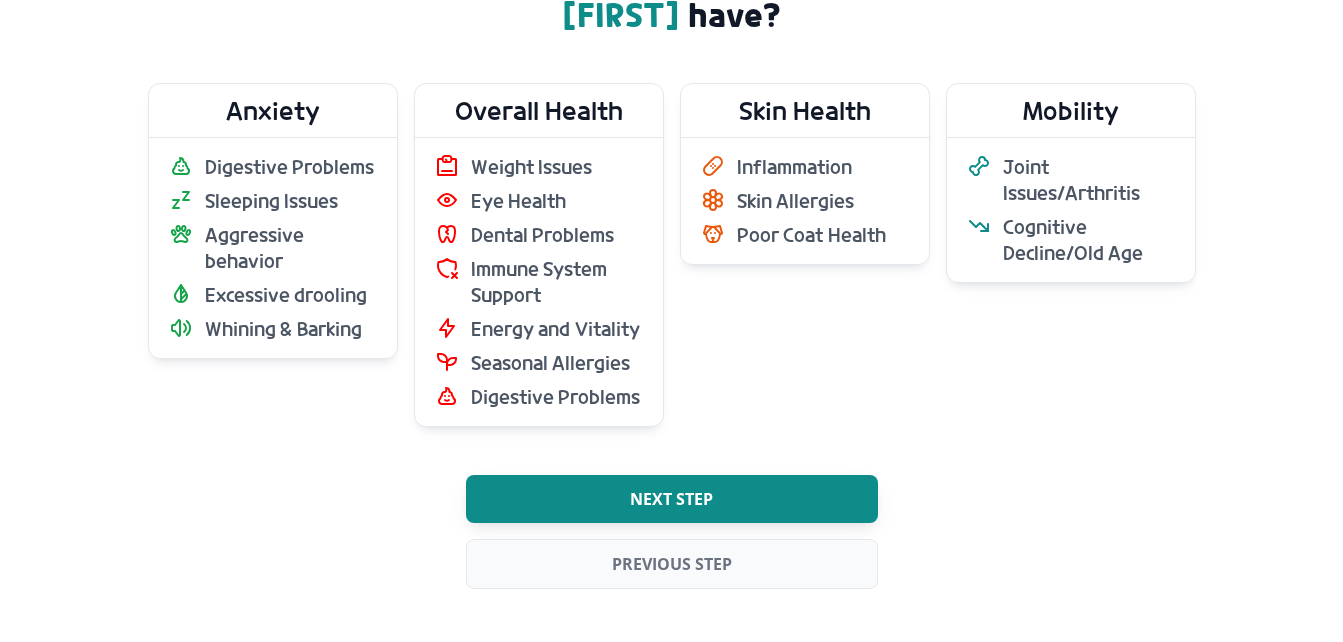 click on "Next step" at bounding box center [671, 499] 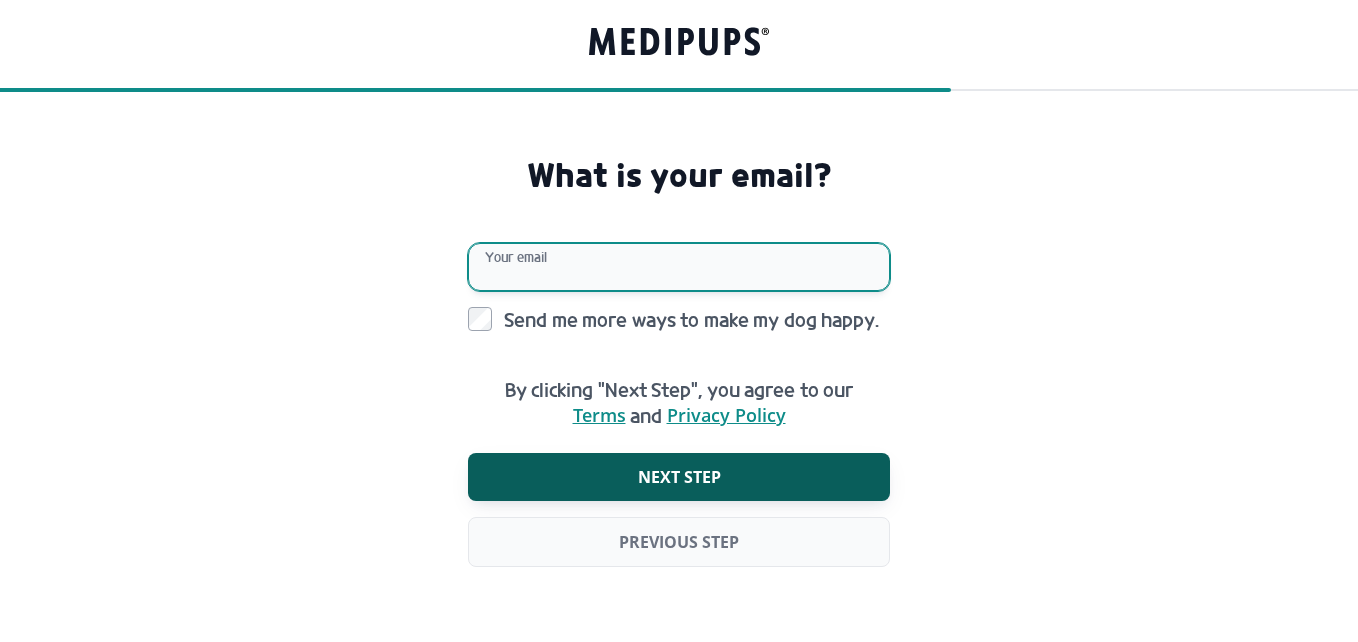 click on "Your email" at bounding box center [679, 267] 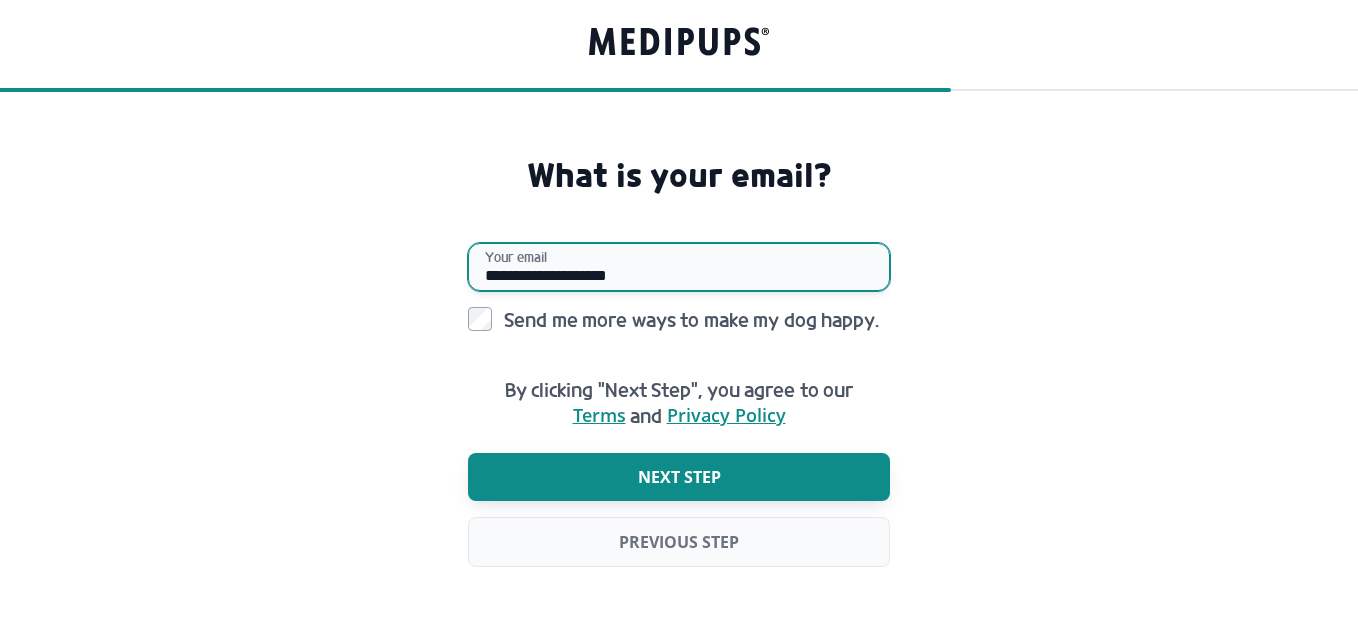 type on "**********" 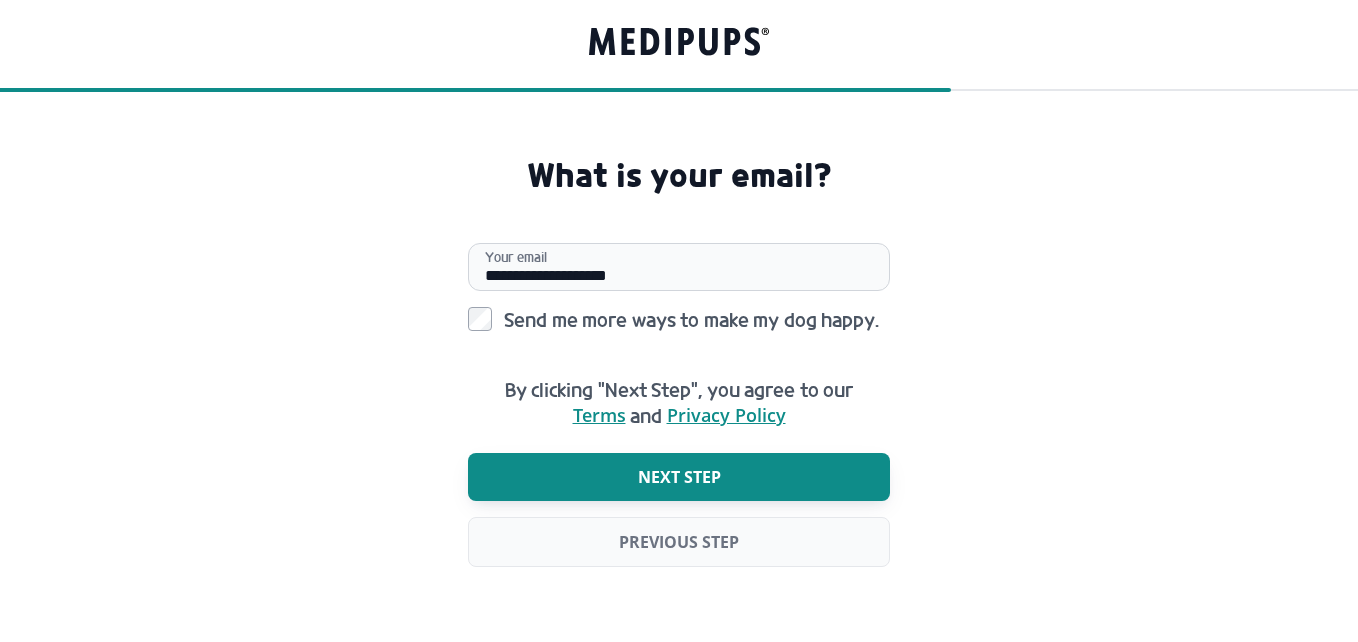 click on "Next step" at bounding box center (679, 477) 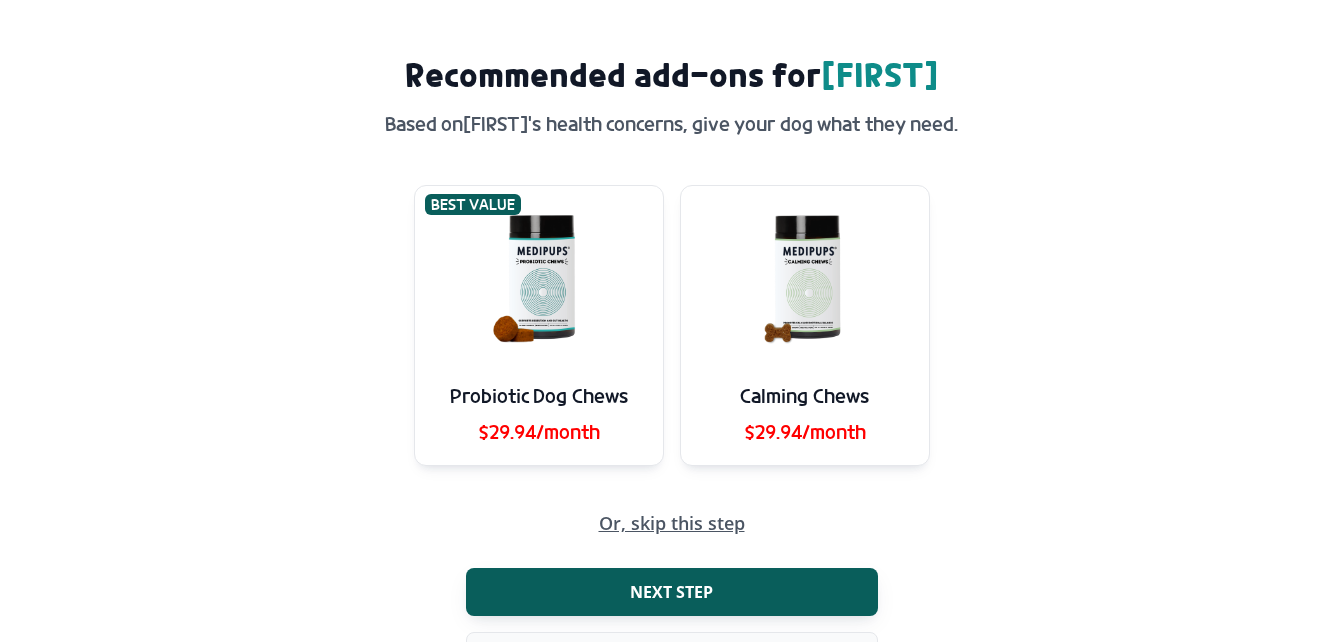 scroll, scrollTop: 196, scrollLeft: 0, axis: vertical 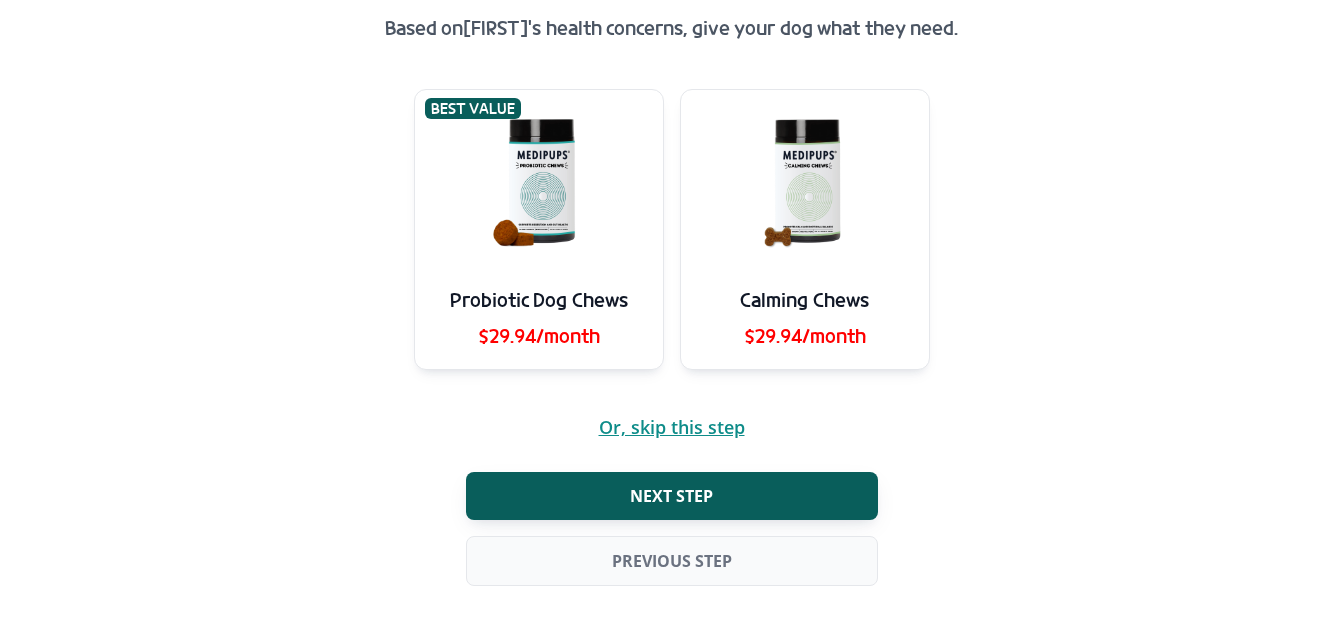 click on "Or, skip this step" at bounding box center (672, 427) 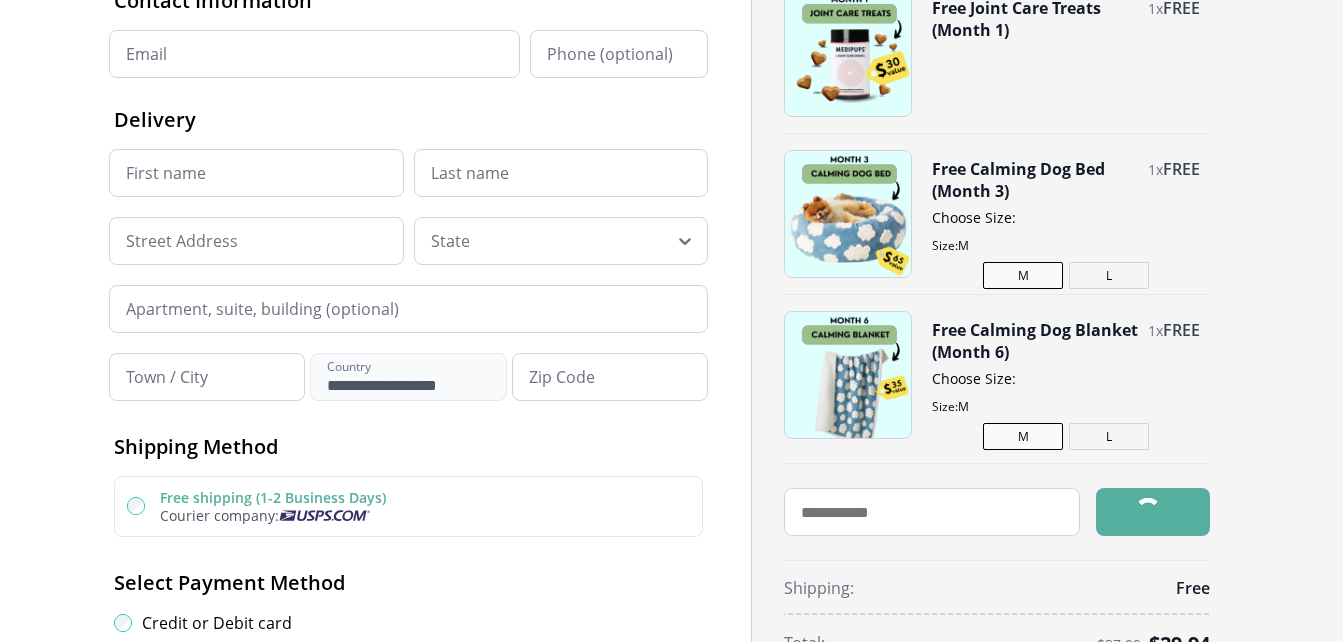 scroll, scrollTop: 0, scrollLeft: 0, axis: both 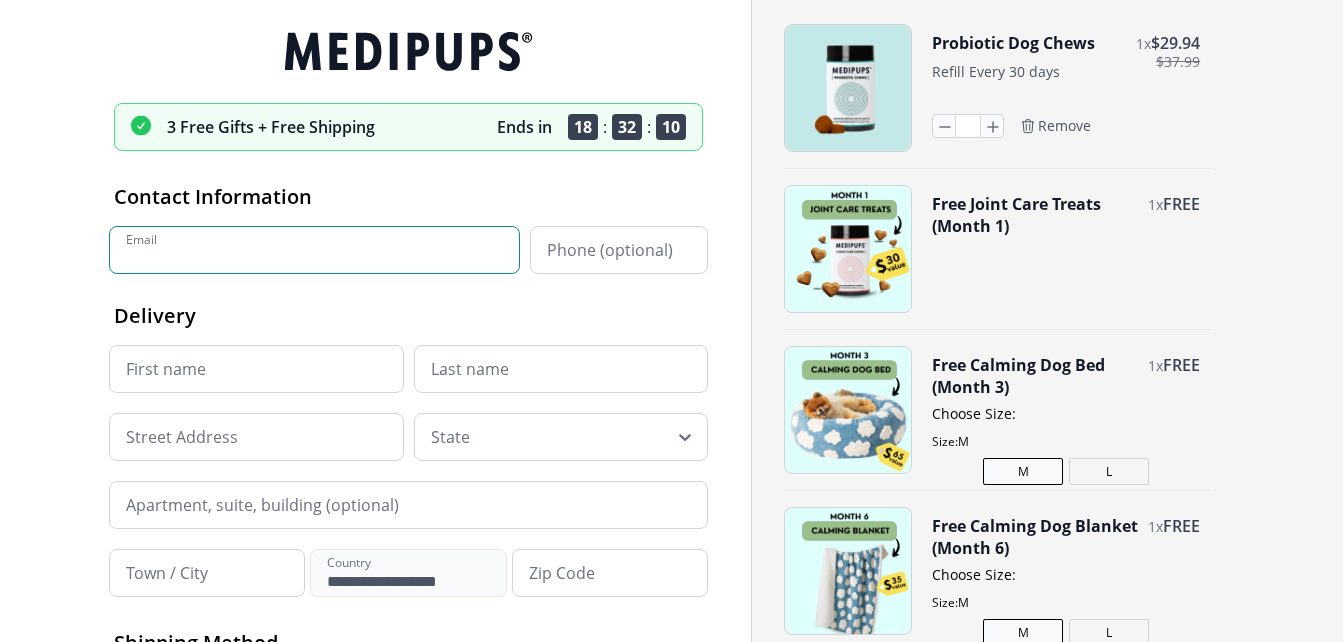 click on "Email" at bounding box center [314, 250] 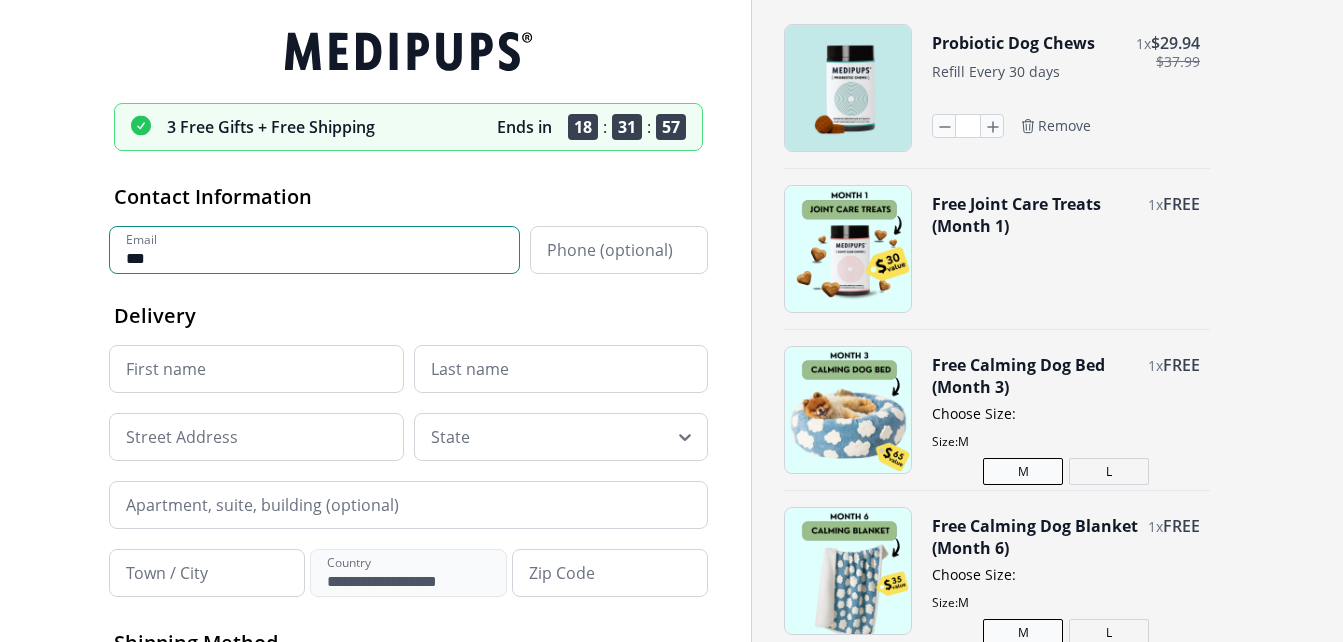 type on "**********" 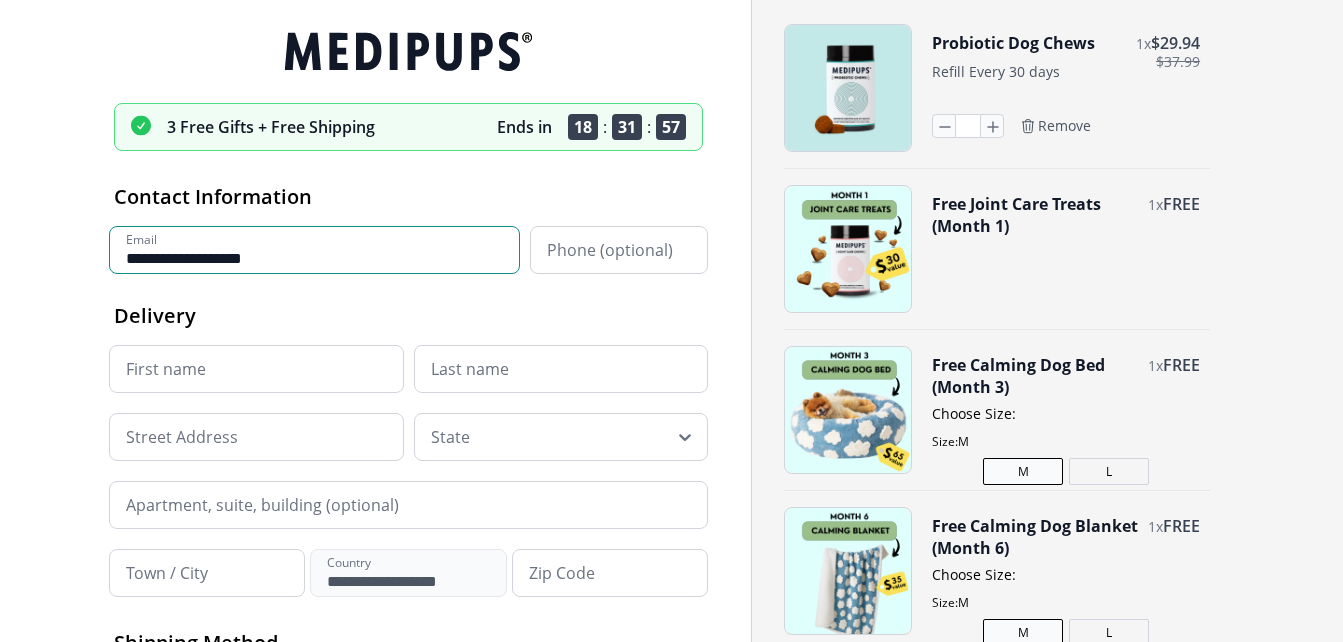 type on "**********" 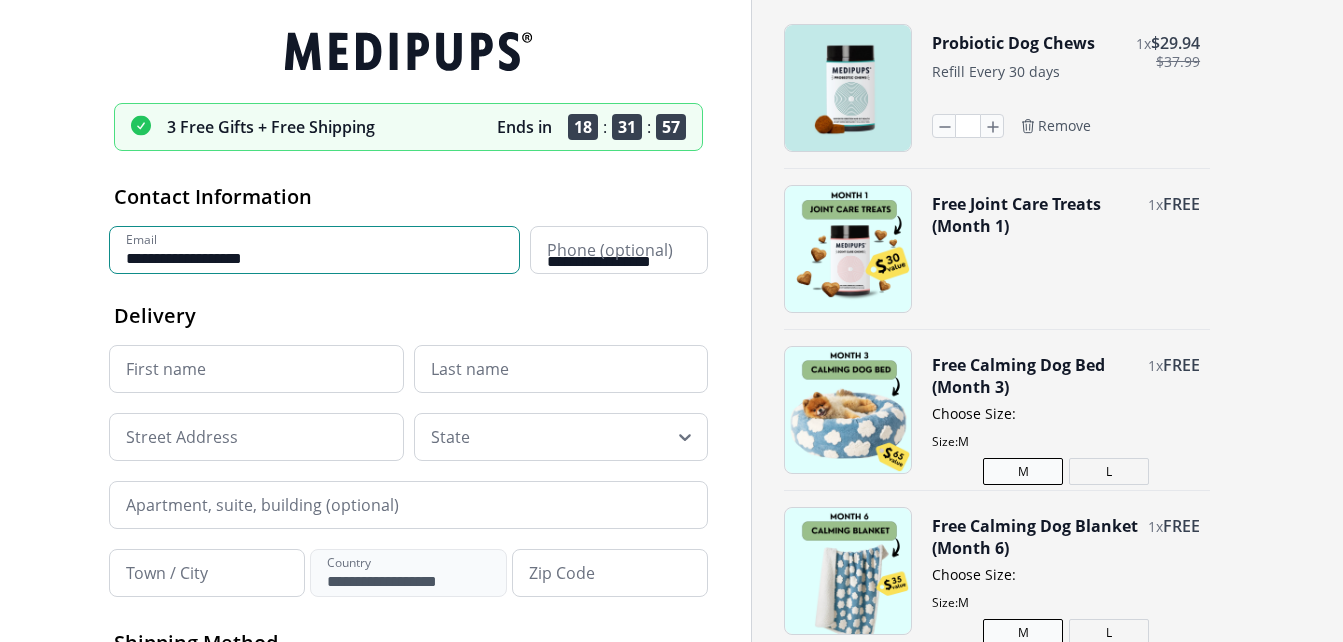 type on "****" 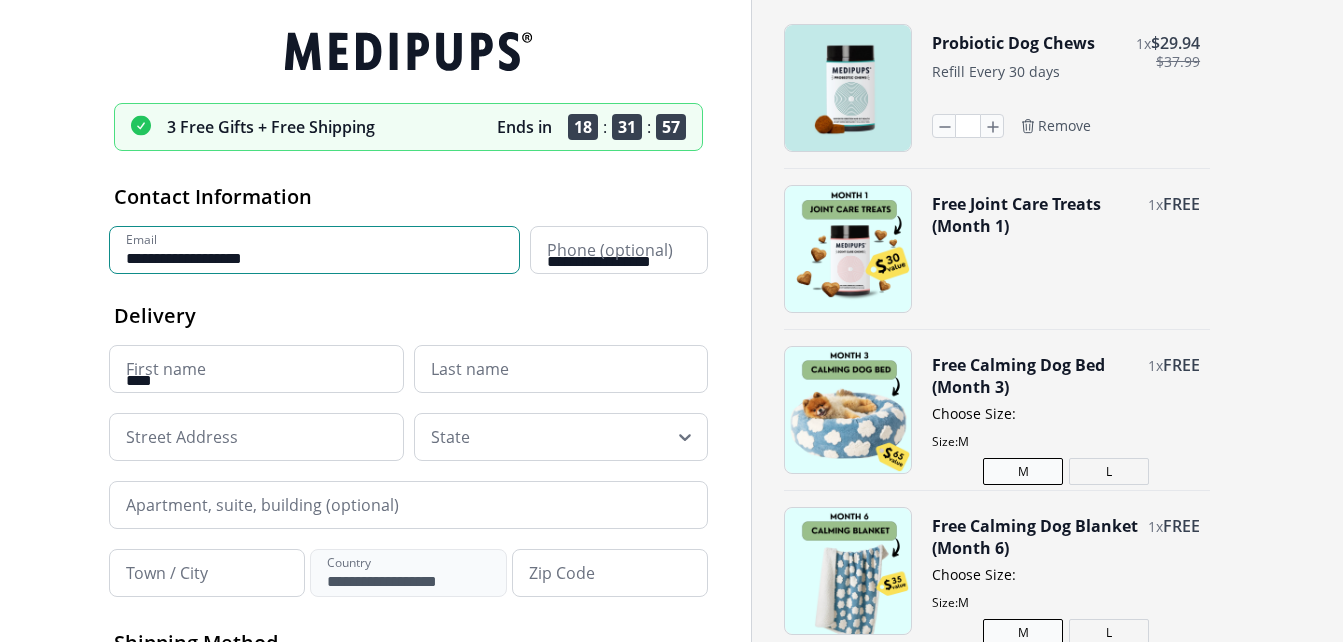 type on "******" 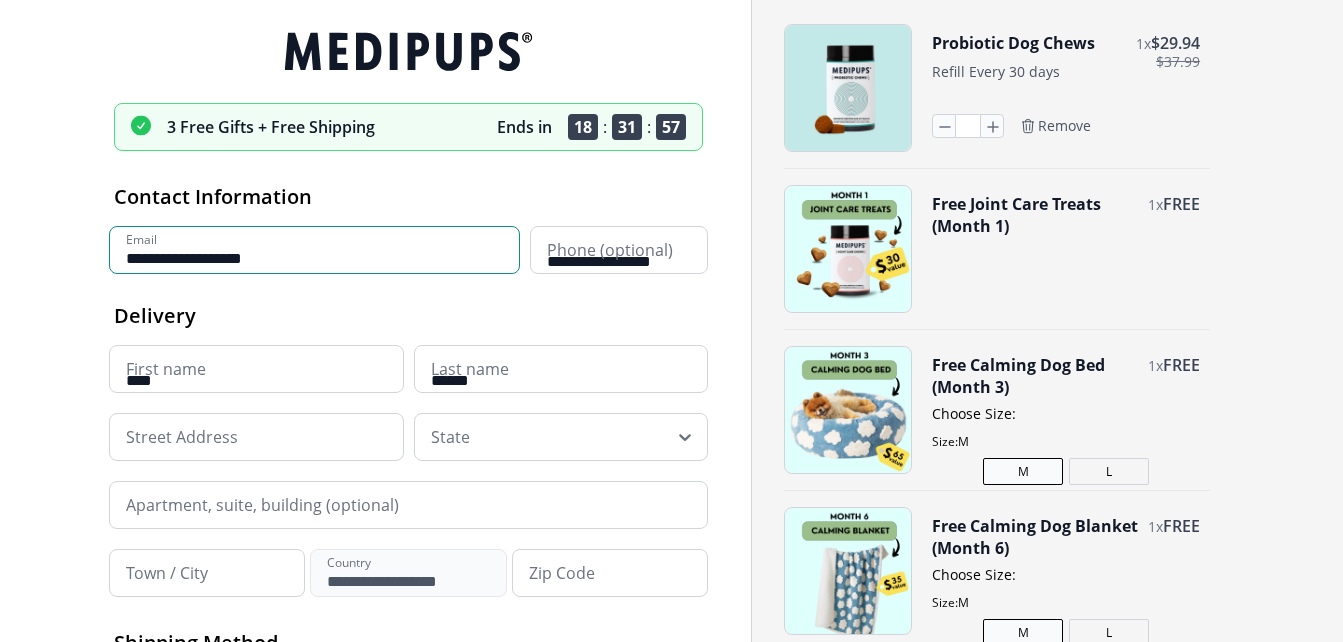 type on "**********" 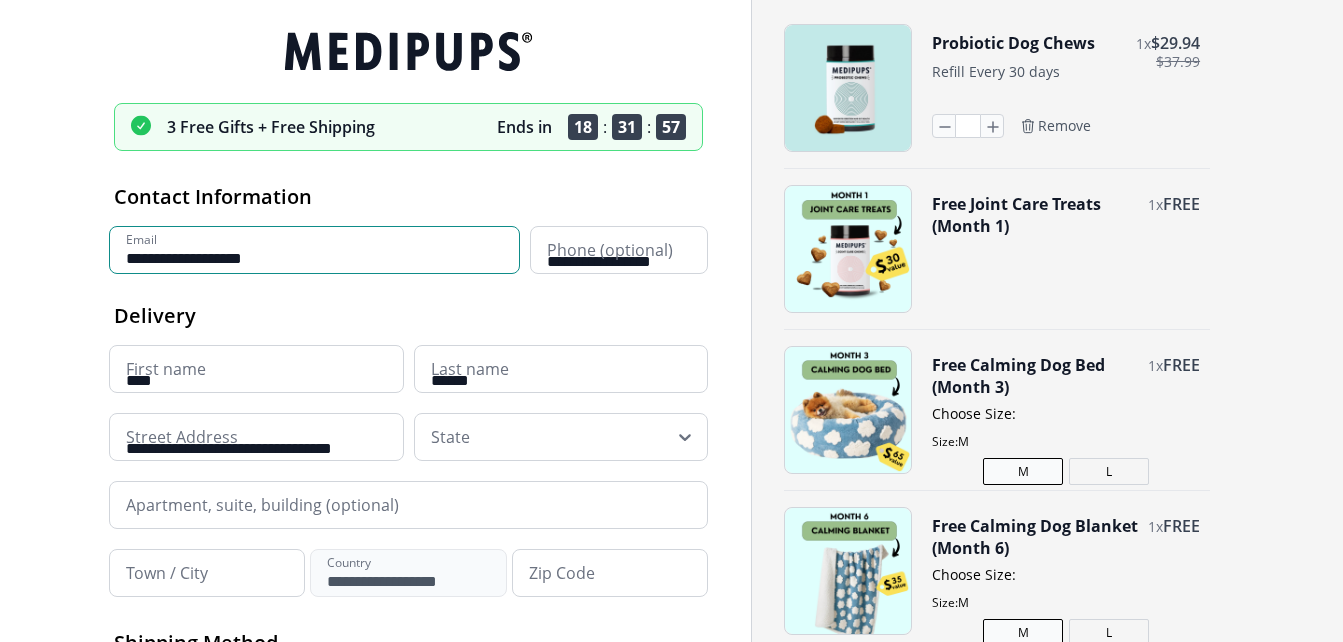 type on "**********" 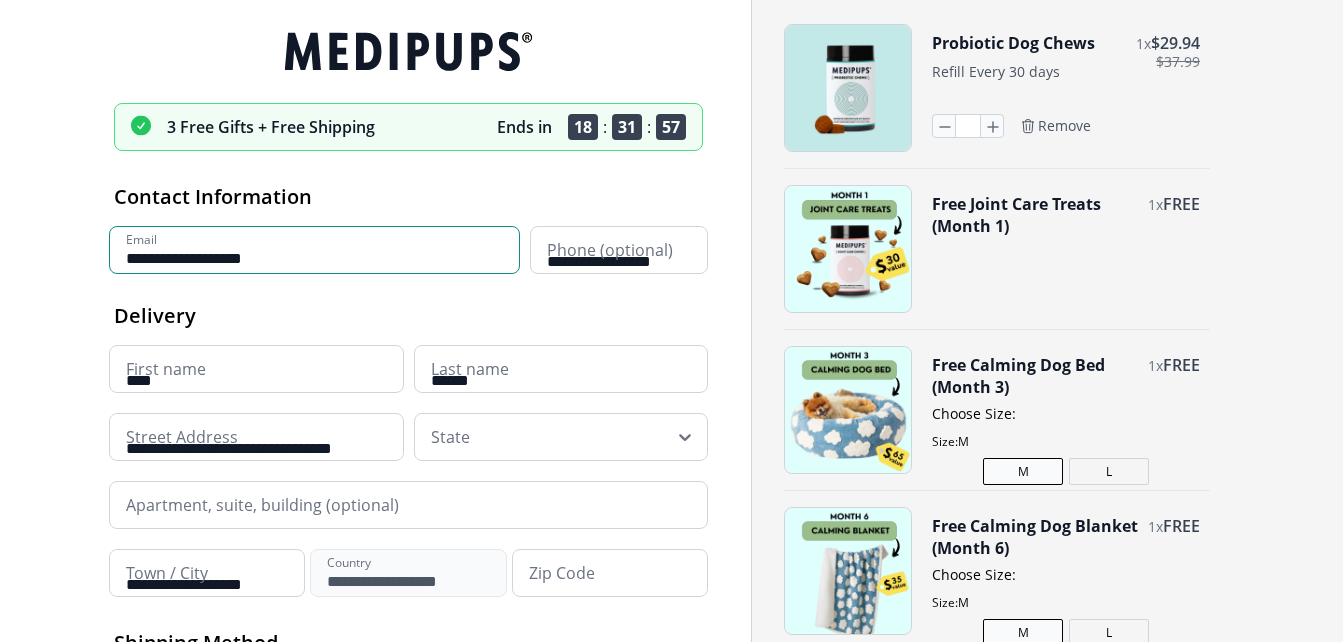 type on "*****" 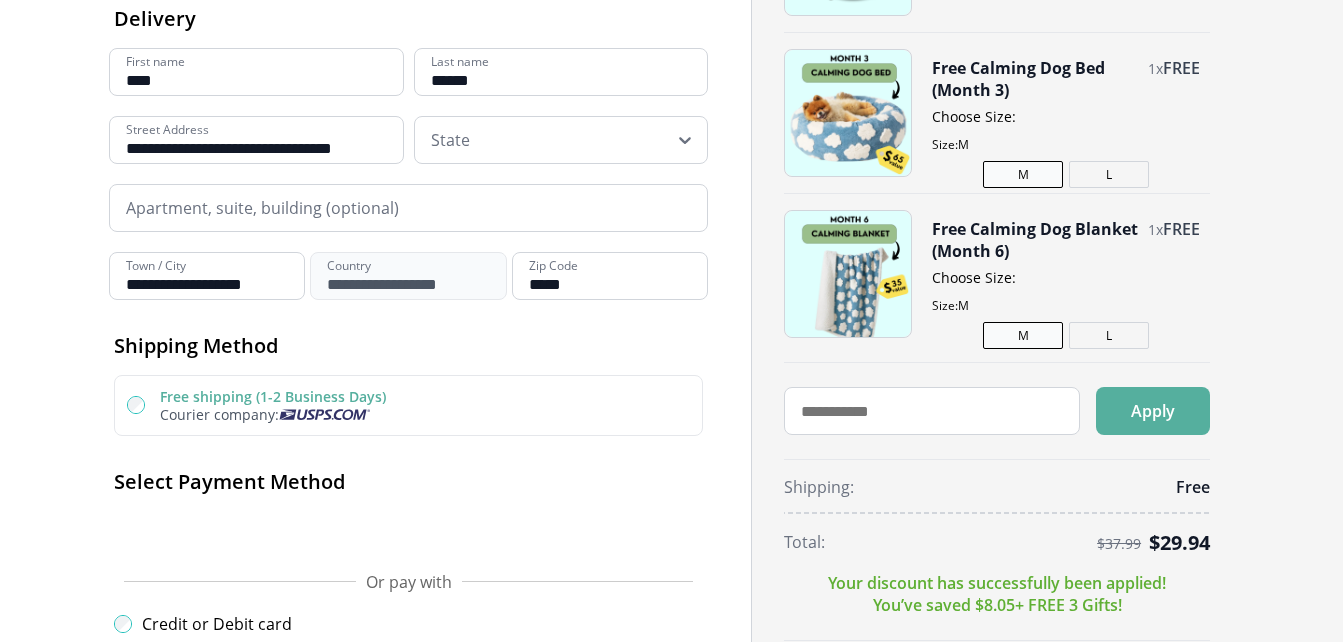 scroll, scrollTop: 300, scrollLeft: 0, axis: vertical 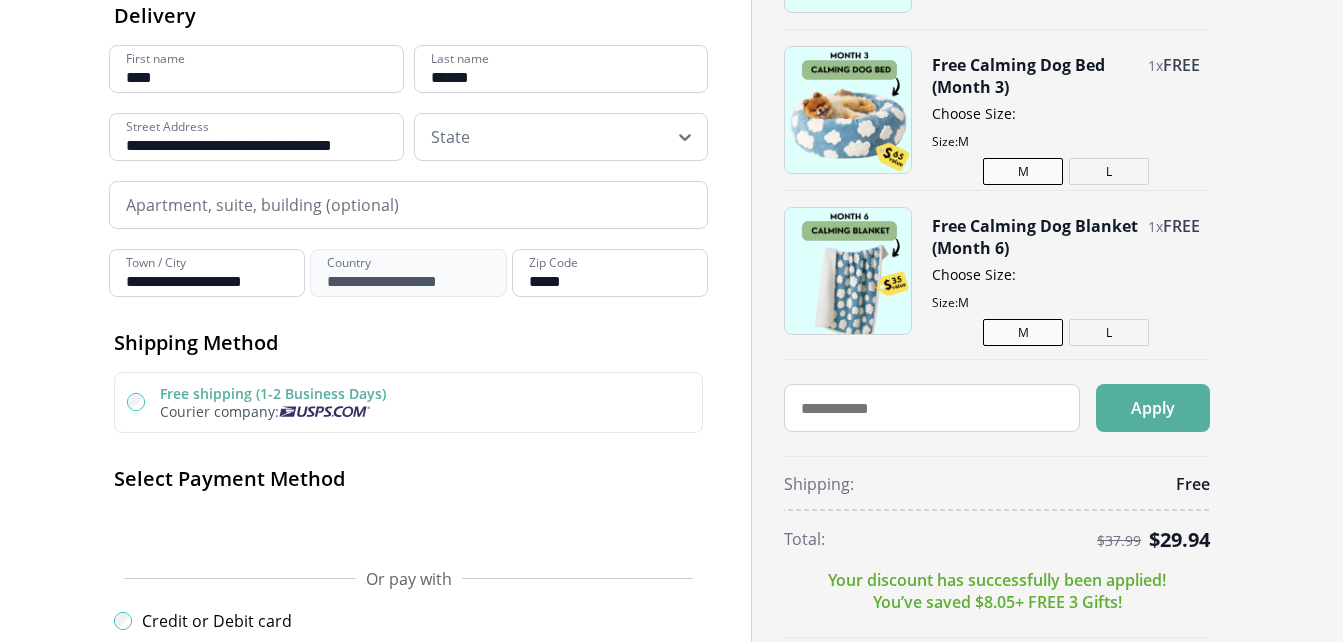 click on "**********" at bounding box center [207, 273] 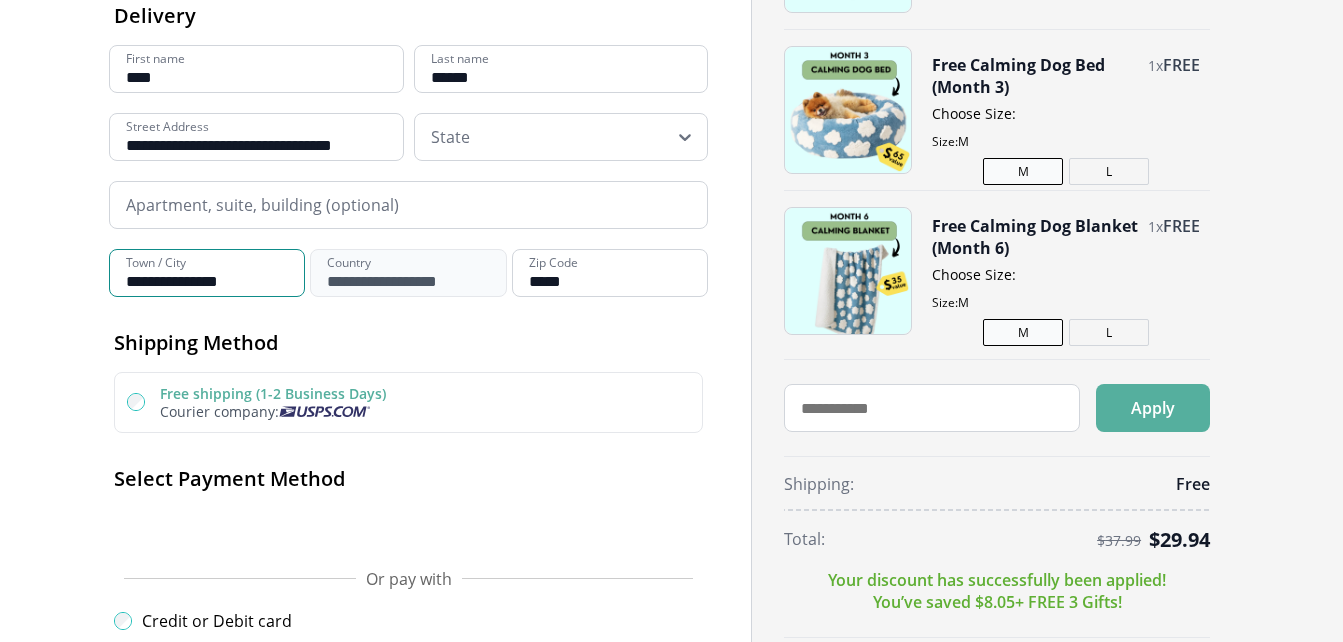 click on "**********" at bounding box center [207, 273] 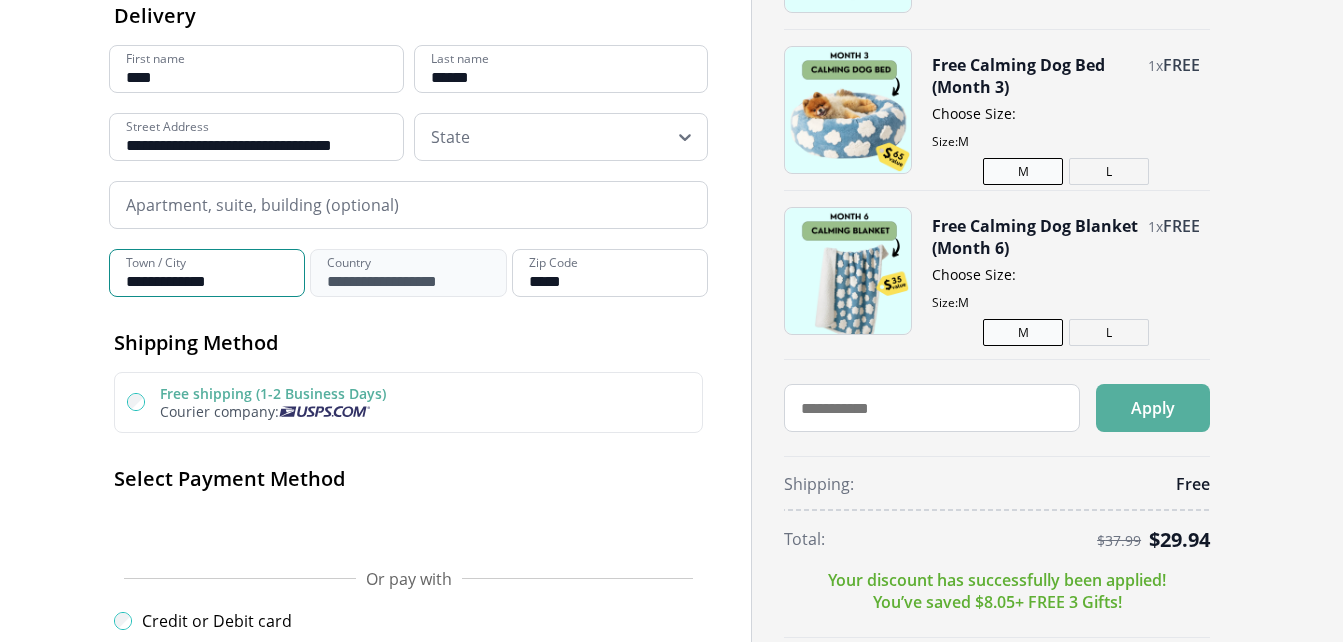 type on "**********" 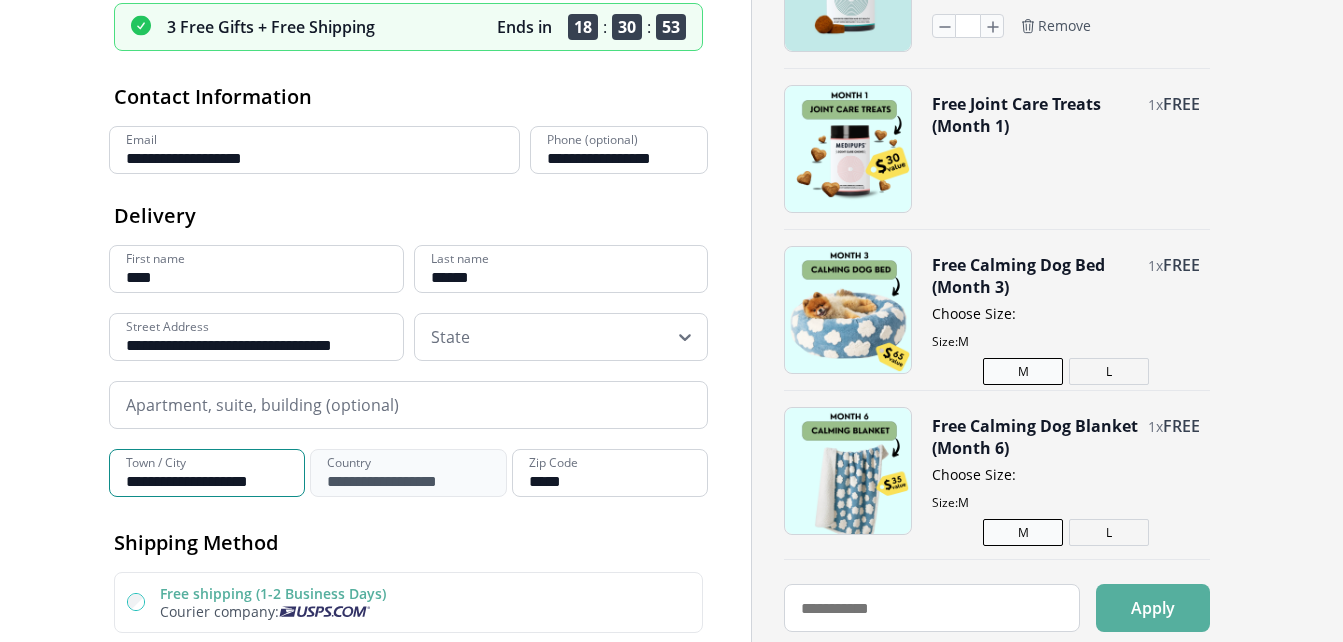 scroll, scrollTop: 0, scrollLeft: 0, axis: both 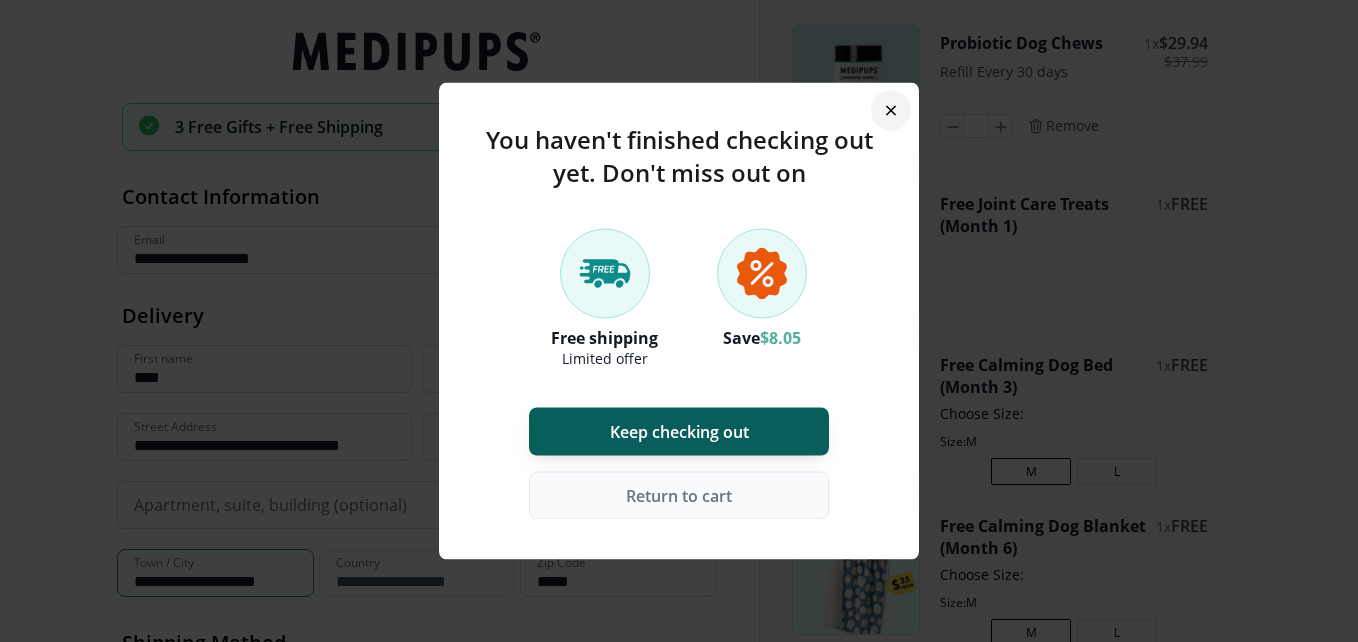 click 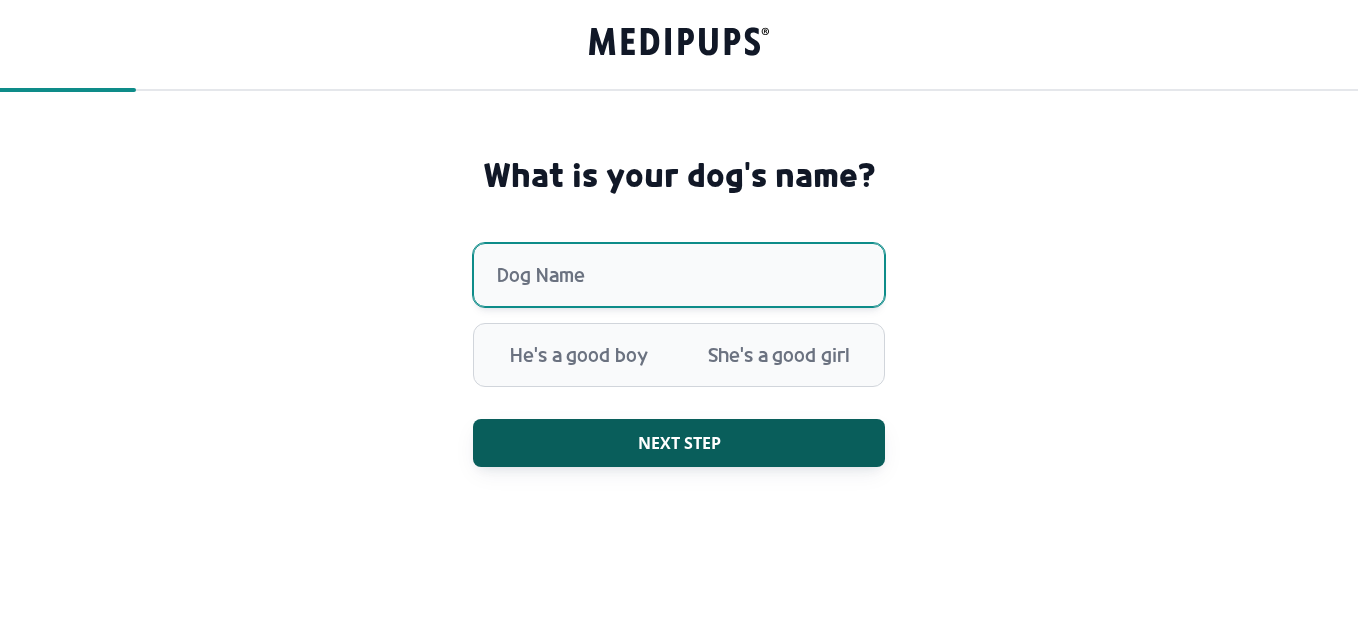 click on "Dog Name" at bounding box center (679, 275) 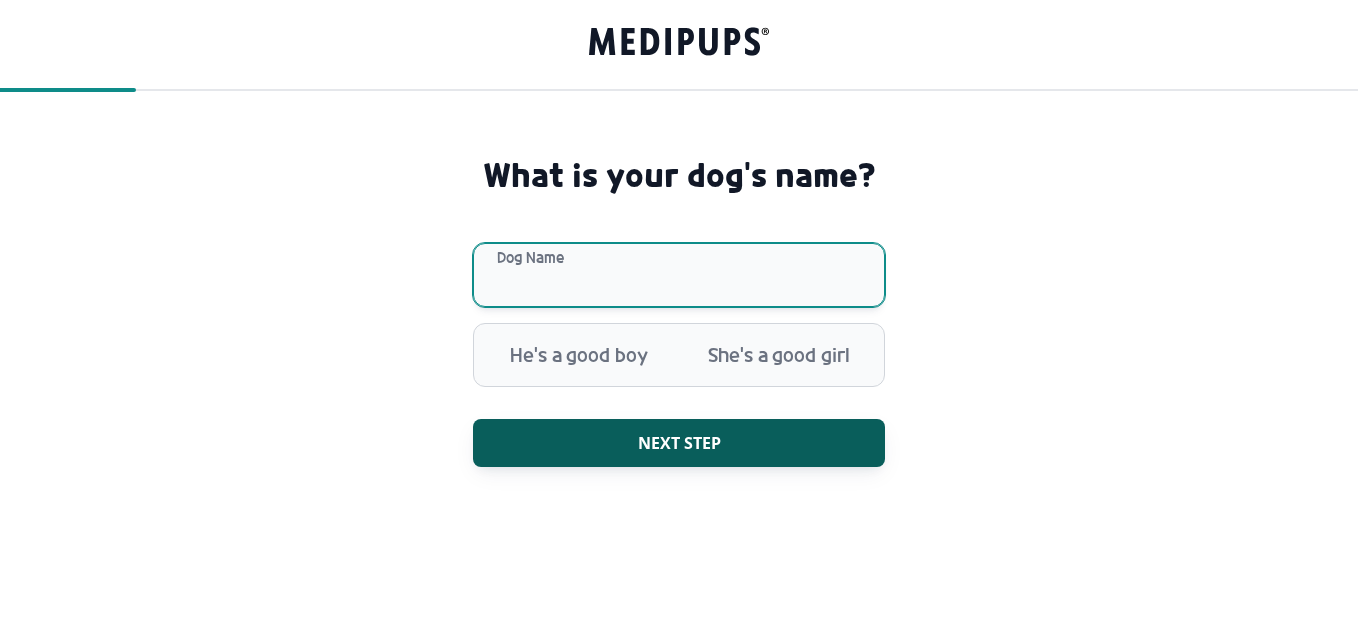 type on "*****" 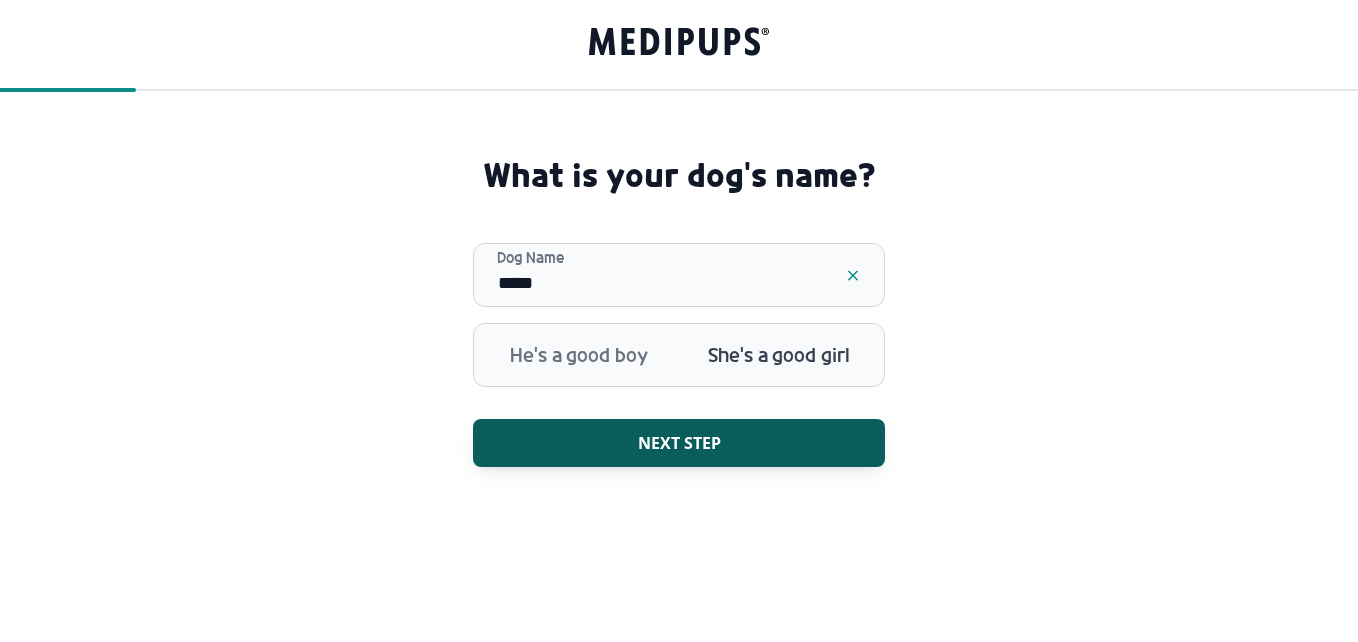 click on "She's a good girl" at bounding box center [779, 355] 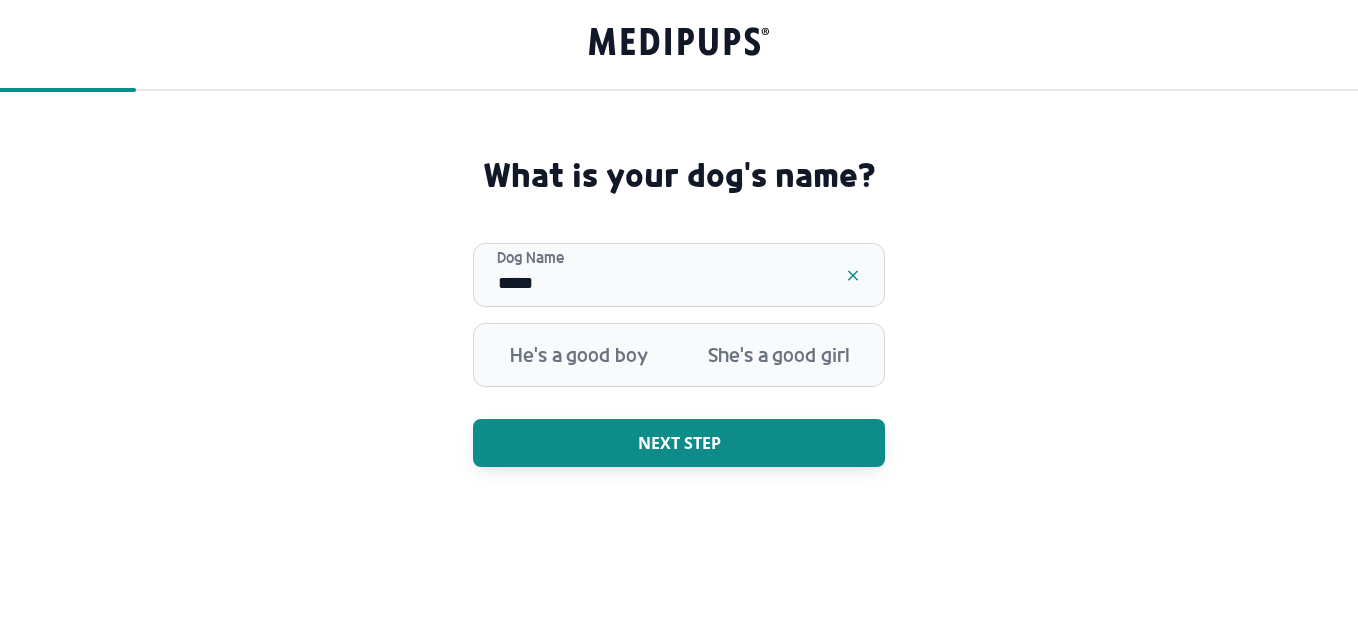 click on "Next step" at bounding box center [679, 443] 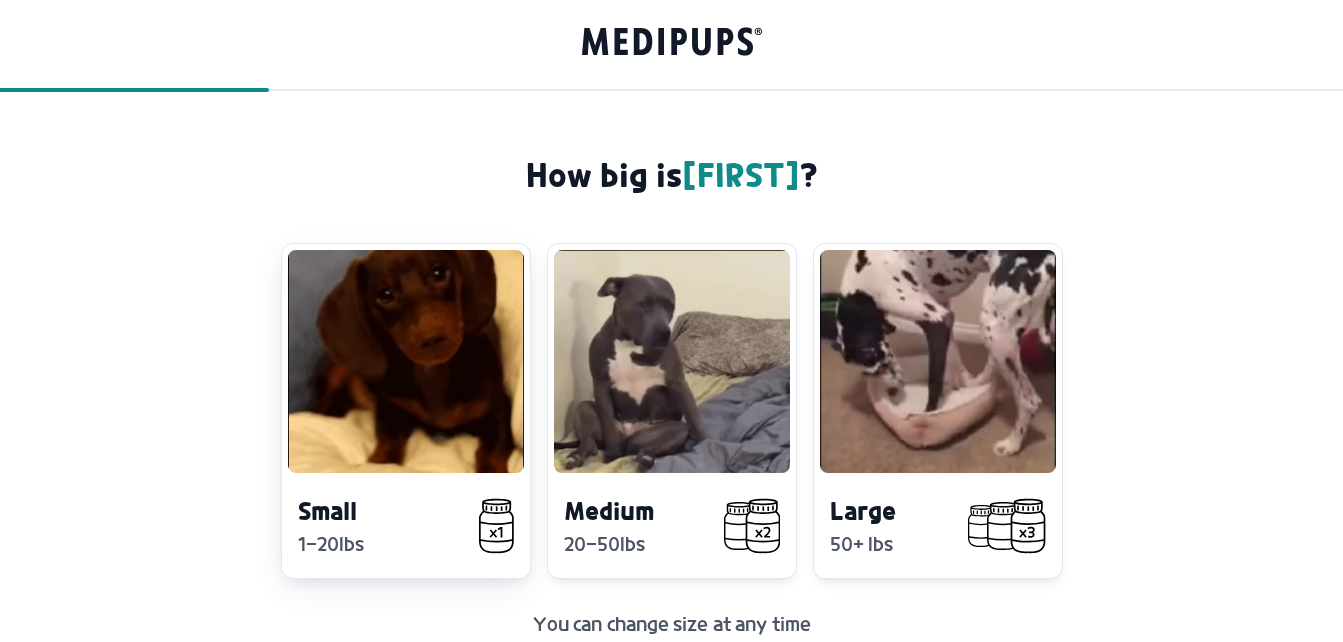 click at bounding box center (406, 361) 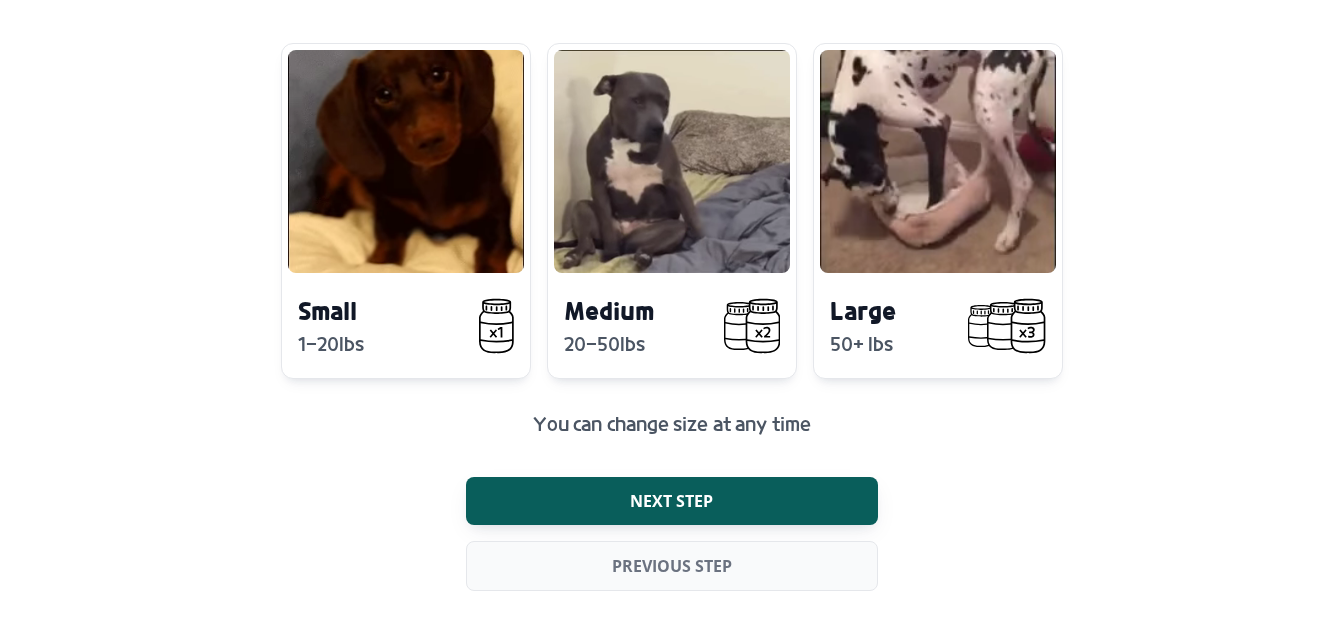 scroll, scrollTop: 205, scrollLeft: 0, axis: vertical 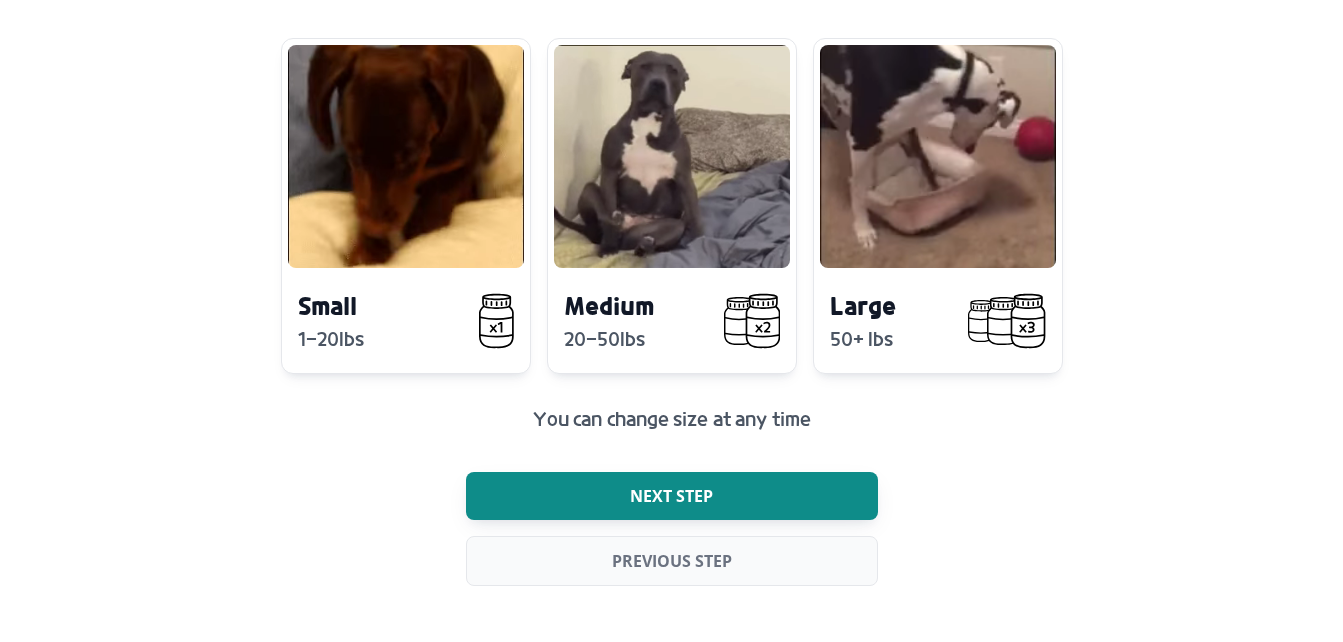 click on "Next step" at bounding box center (671, 496) 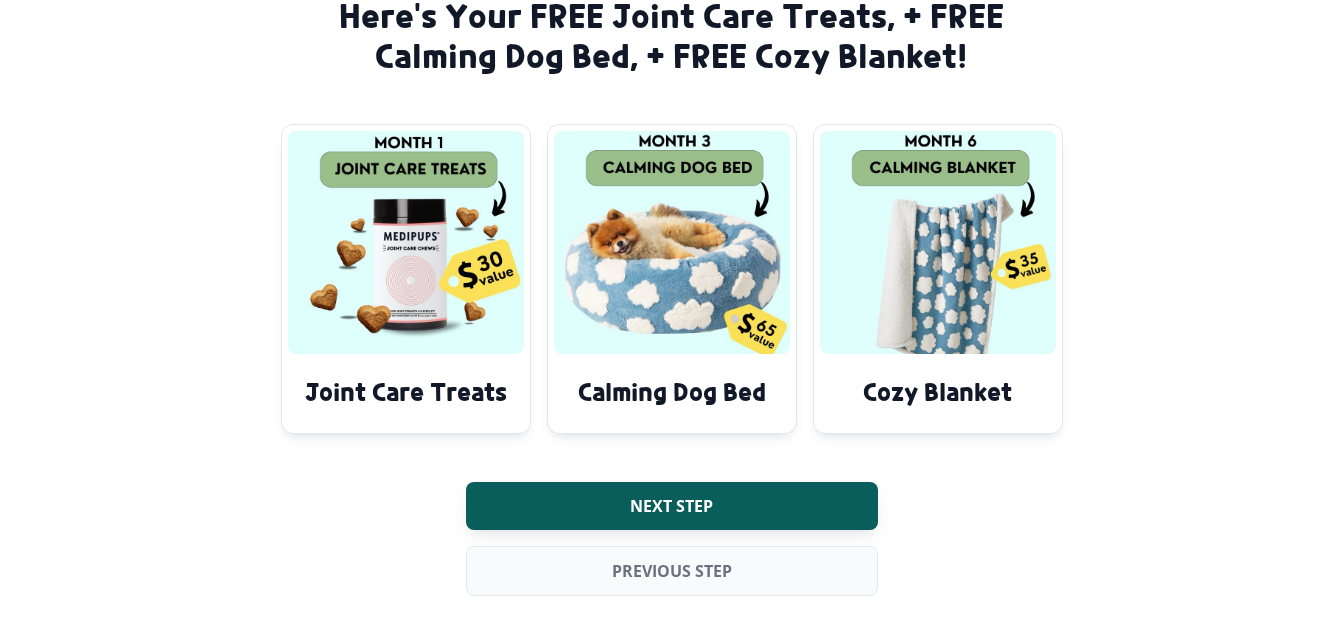 scroll, scrollTop: 169, scrollLeft: 0, axis: vertical 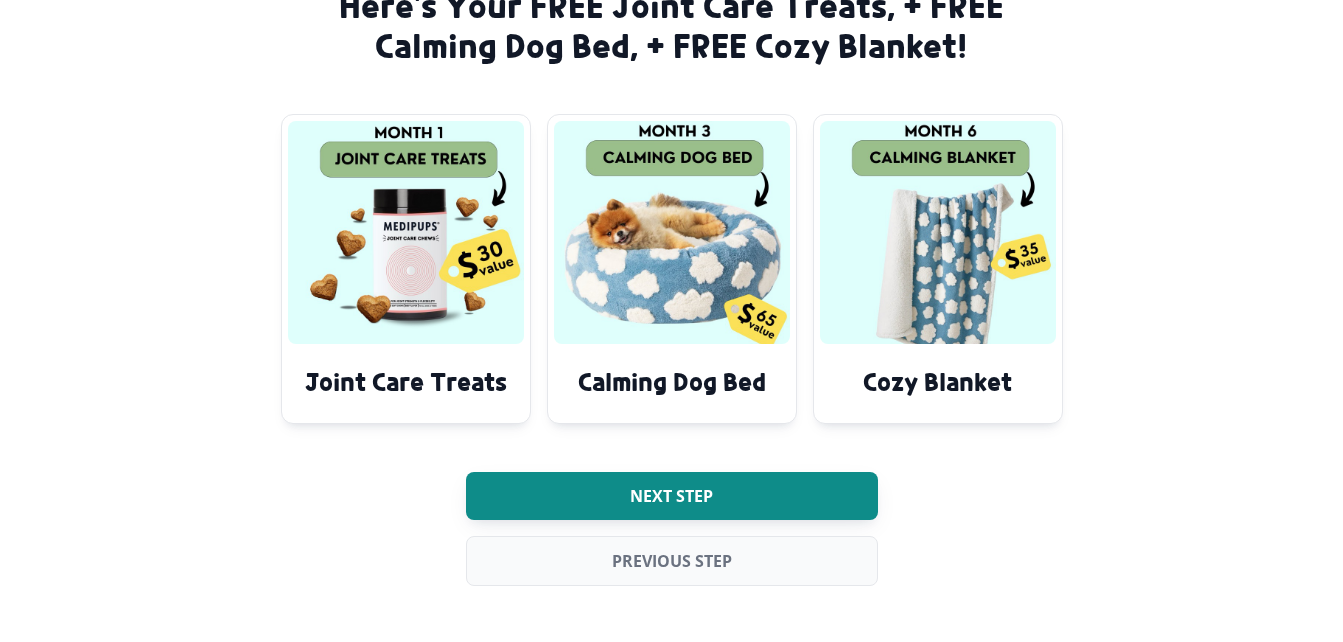 click on "Next step" at bounding box center [671, 496] 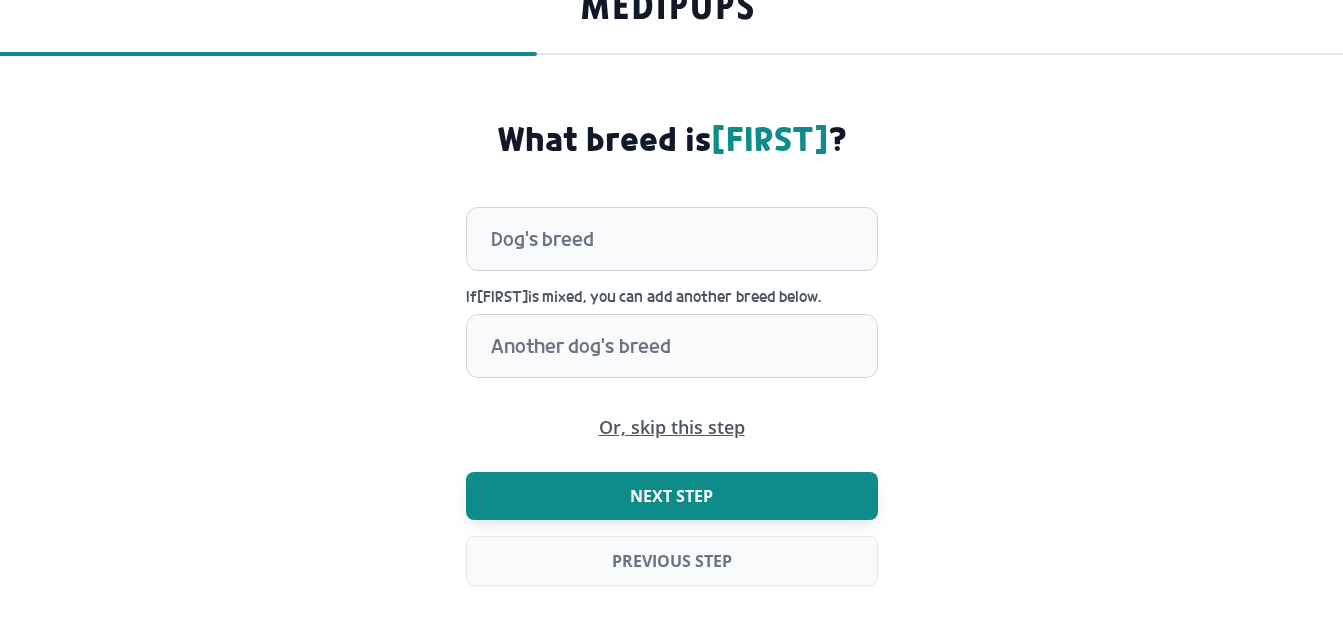 scroll, scrollTop: 36, scrollLeft: 0, axis: vertical 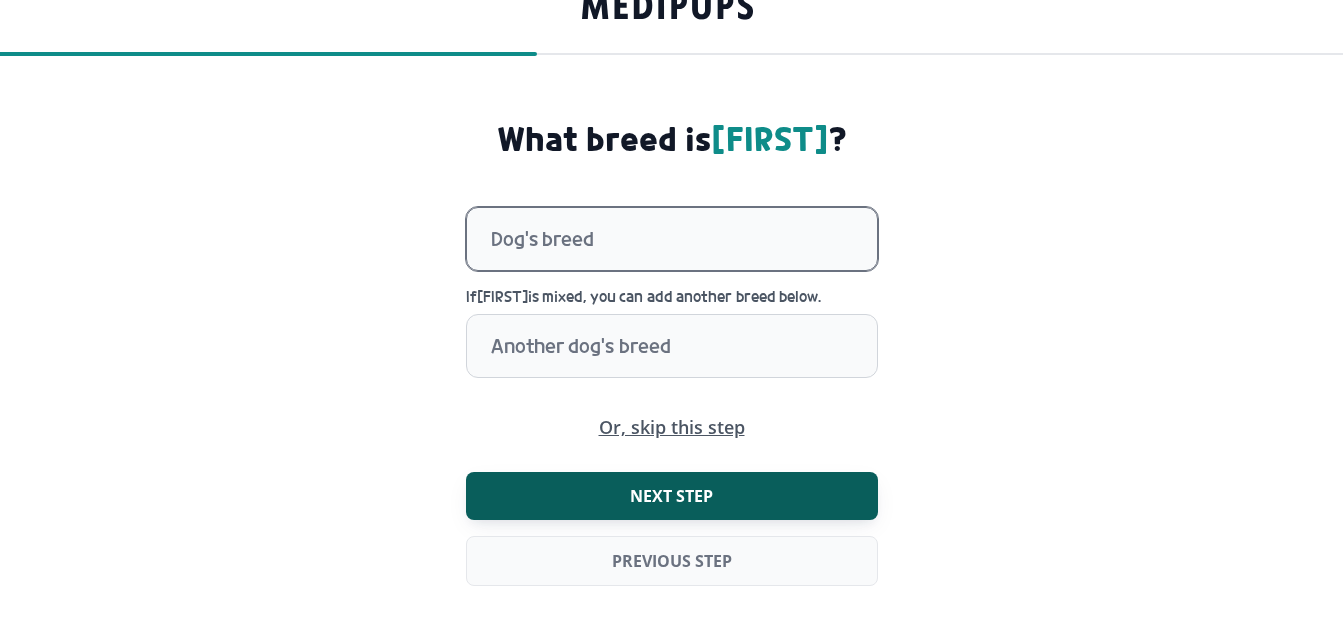 click at bounding box center [684, 239] 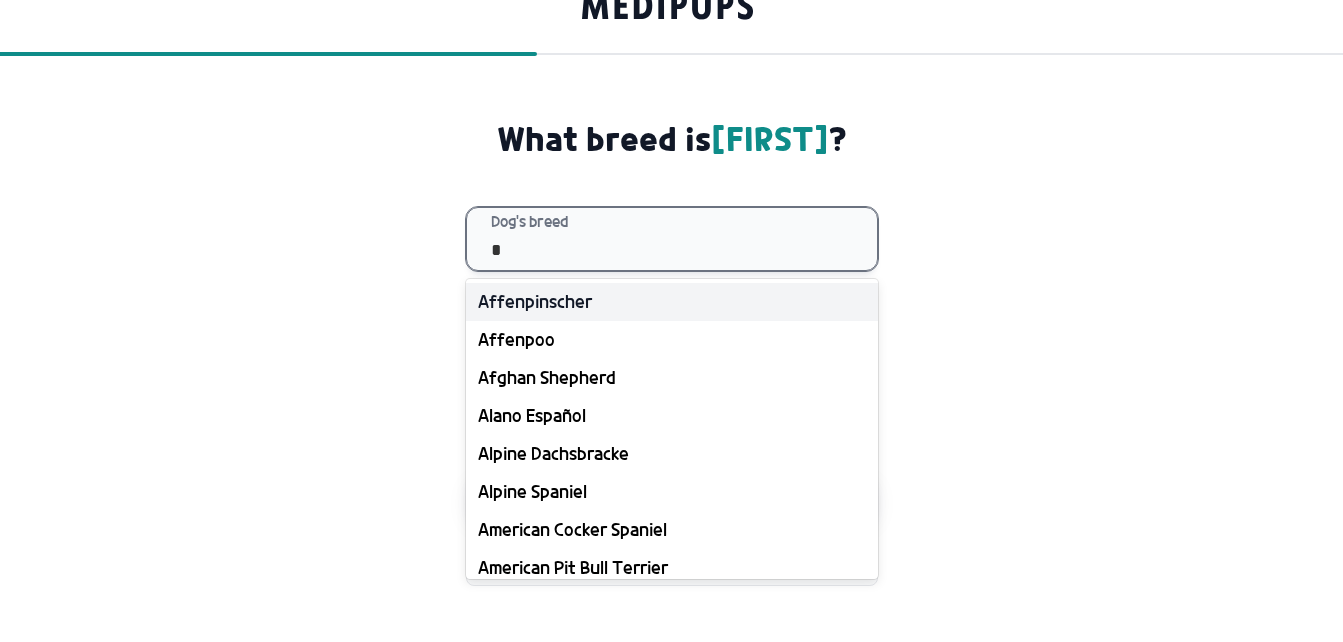 type on "**" 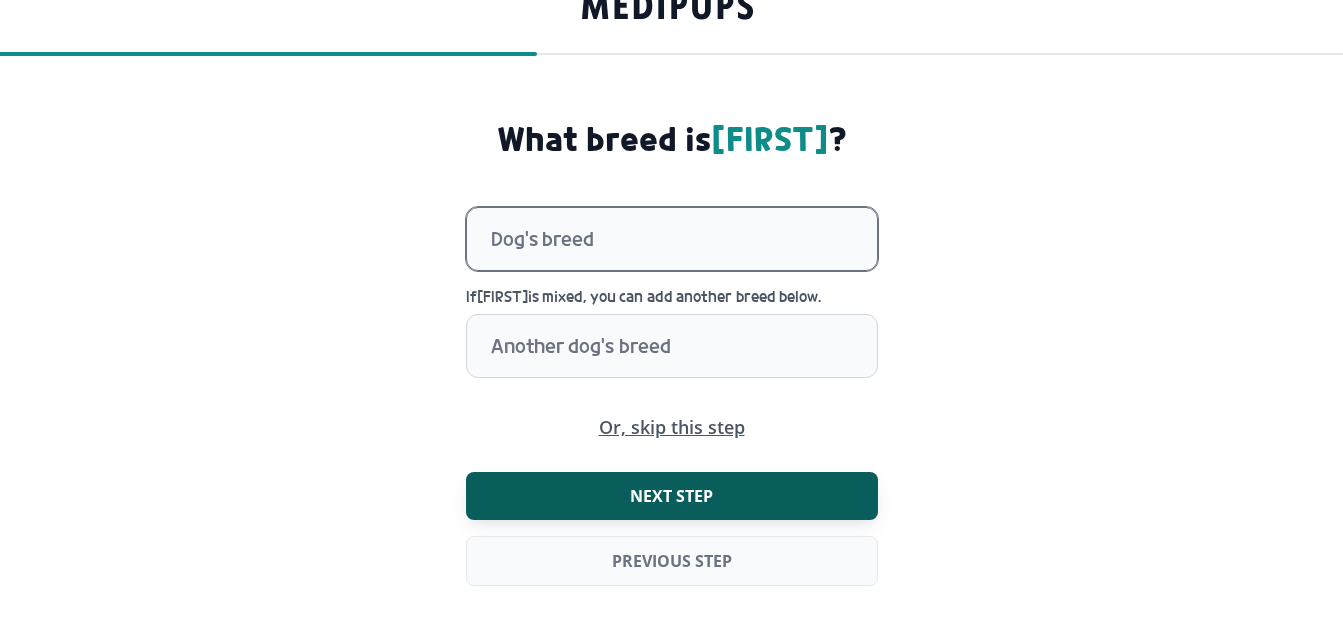 type on "*" 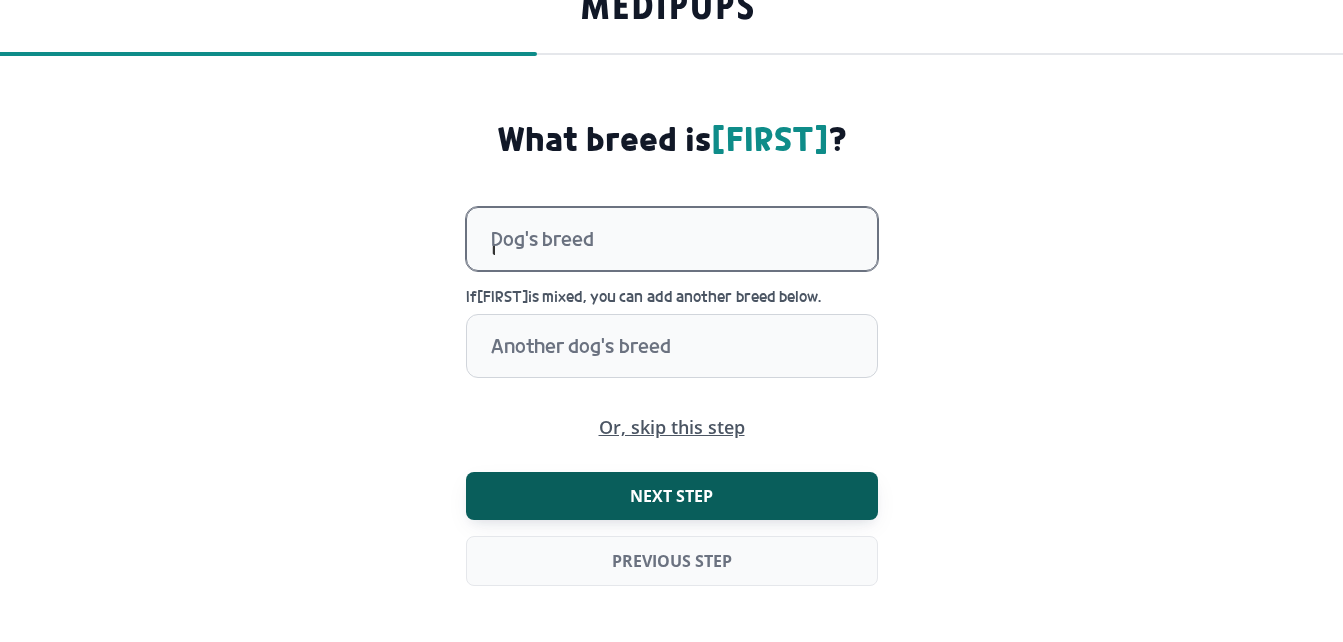 click on "*" at bounding box center (684, 239) 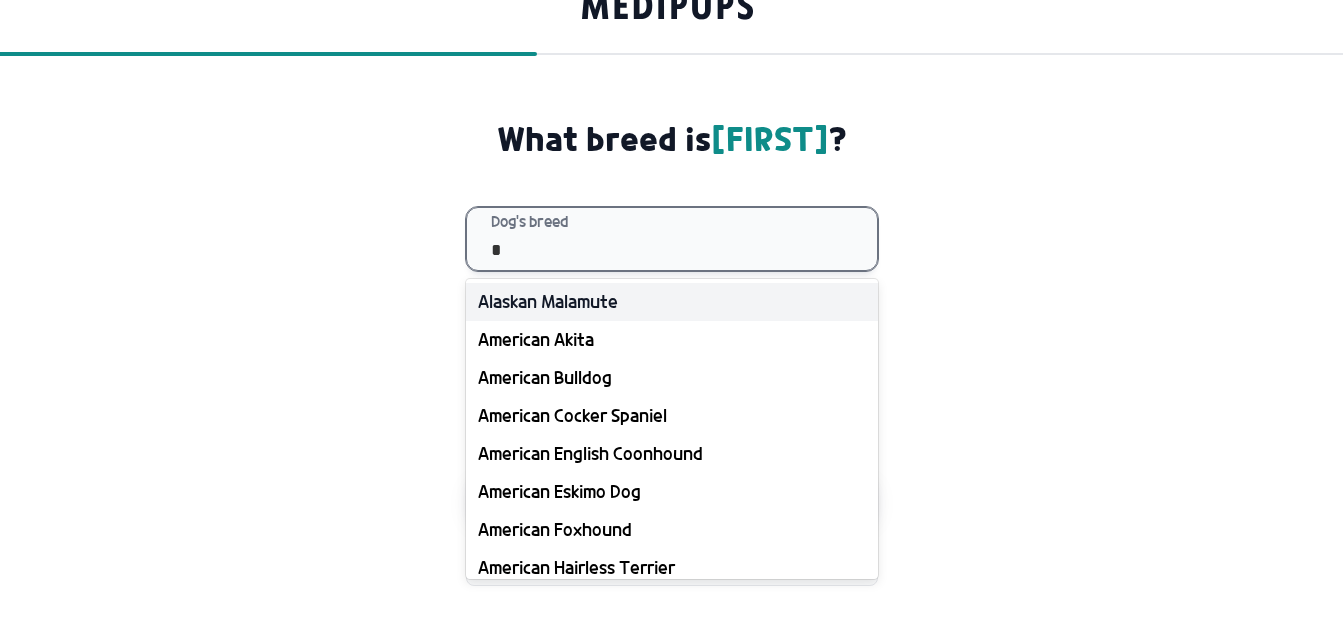 type 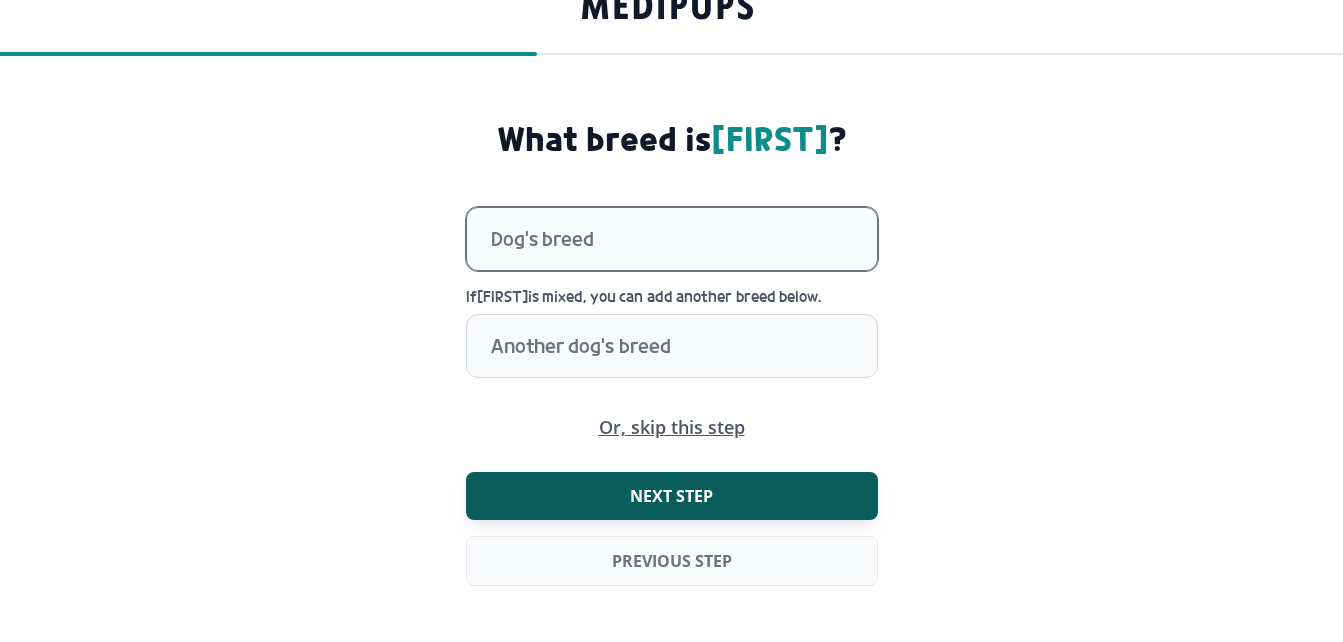 click at bounding box center [684, 239] 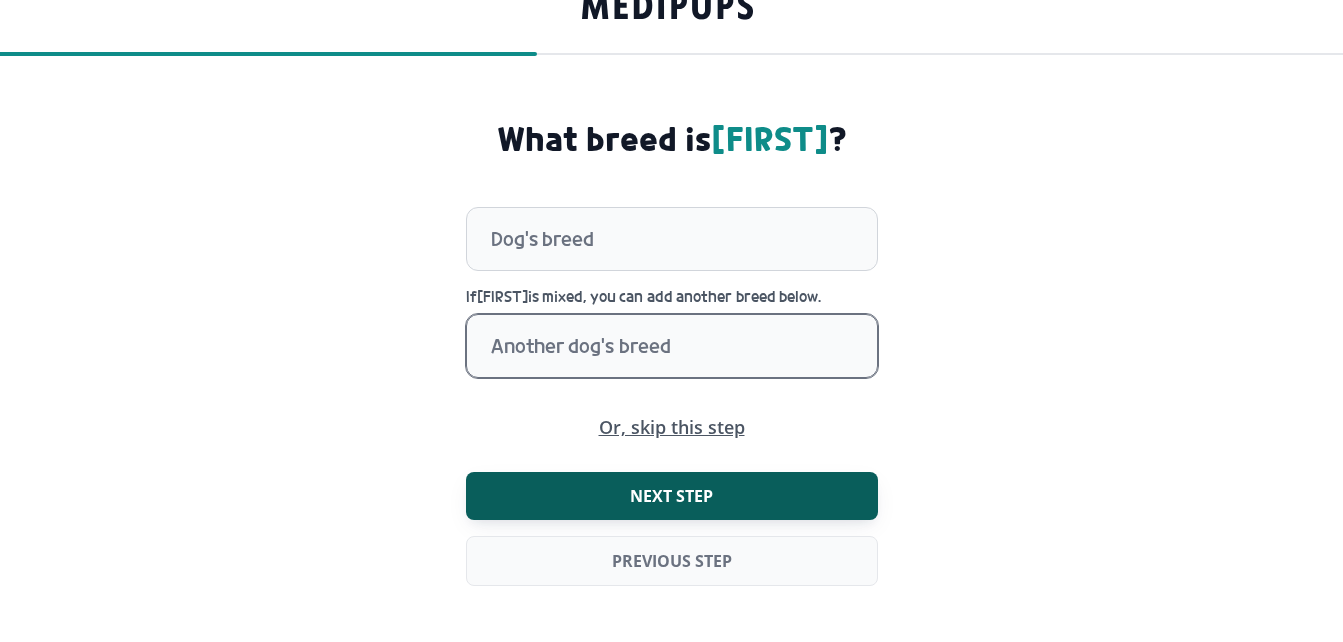 click at bounding box center [684, 346] 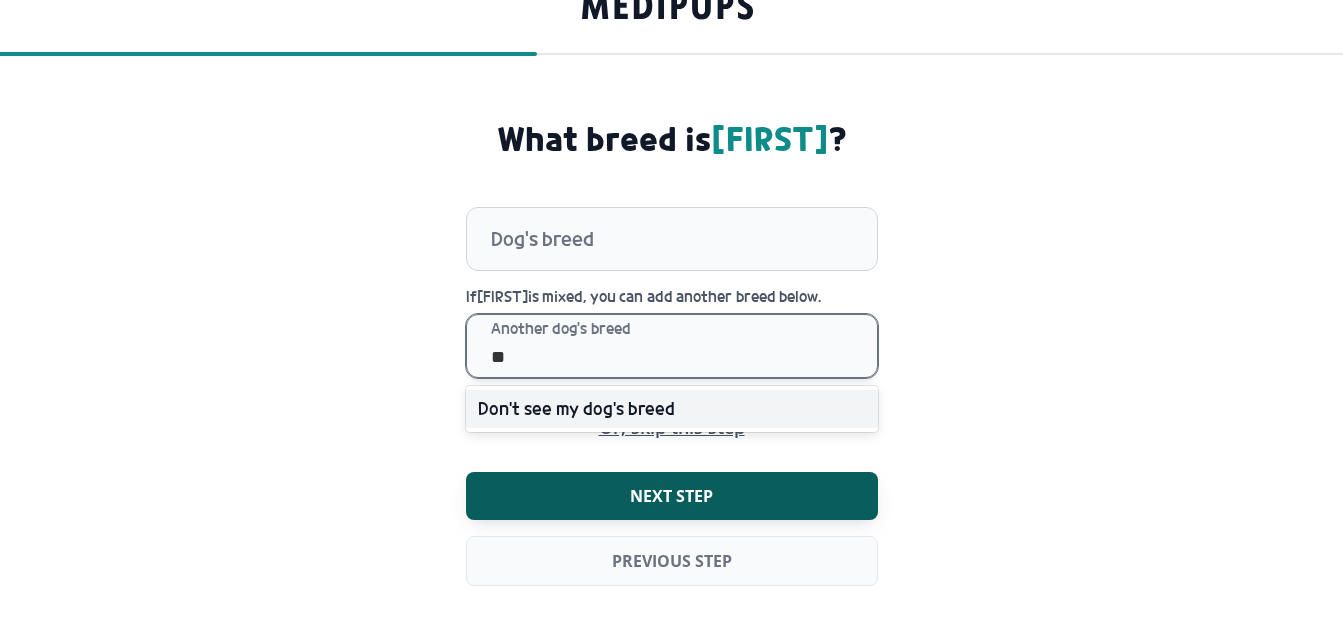 type on "*" 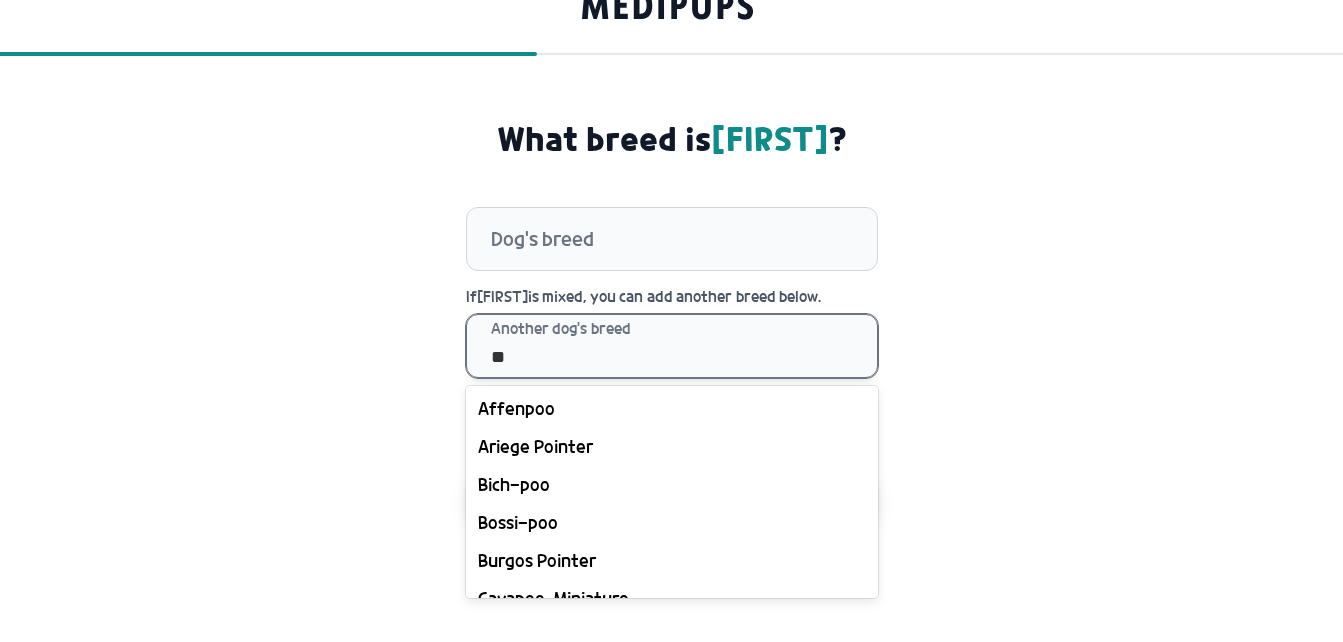 type on "***" 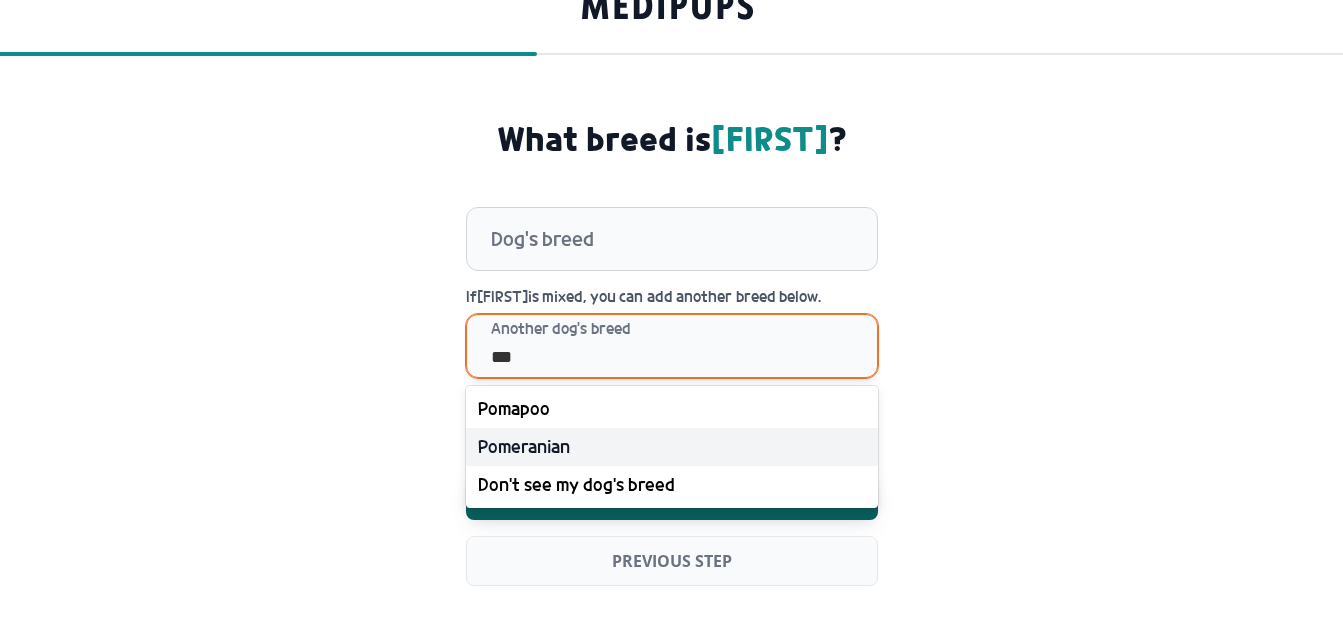 click on "Pomeranian" at bounding box center [672, 447] 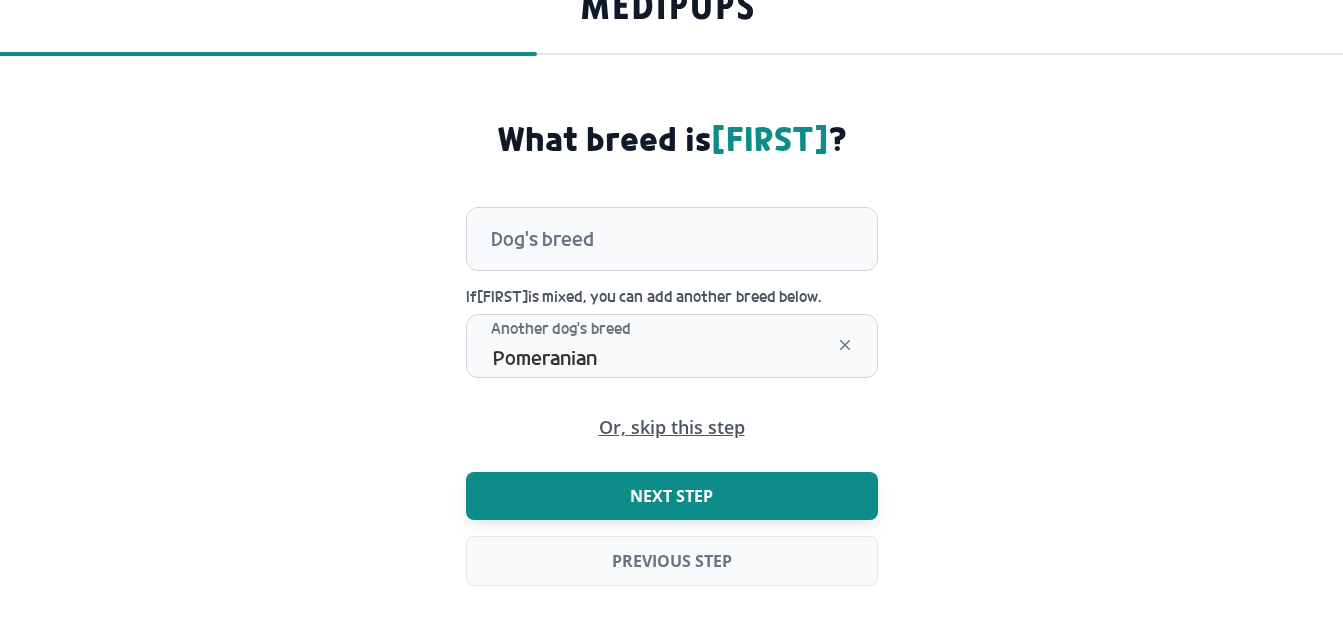 click on "Next step" at bounding box center (671, 496) 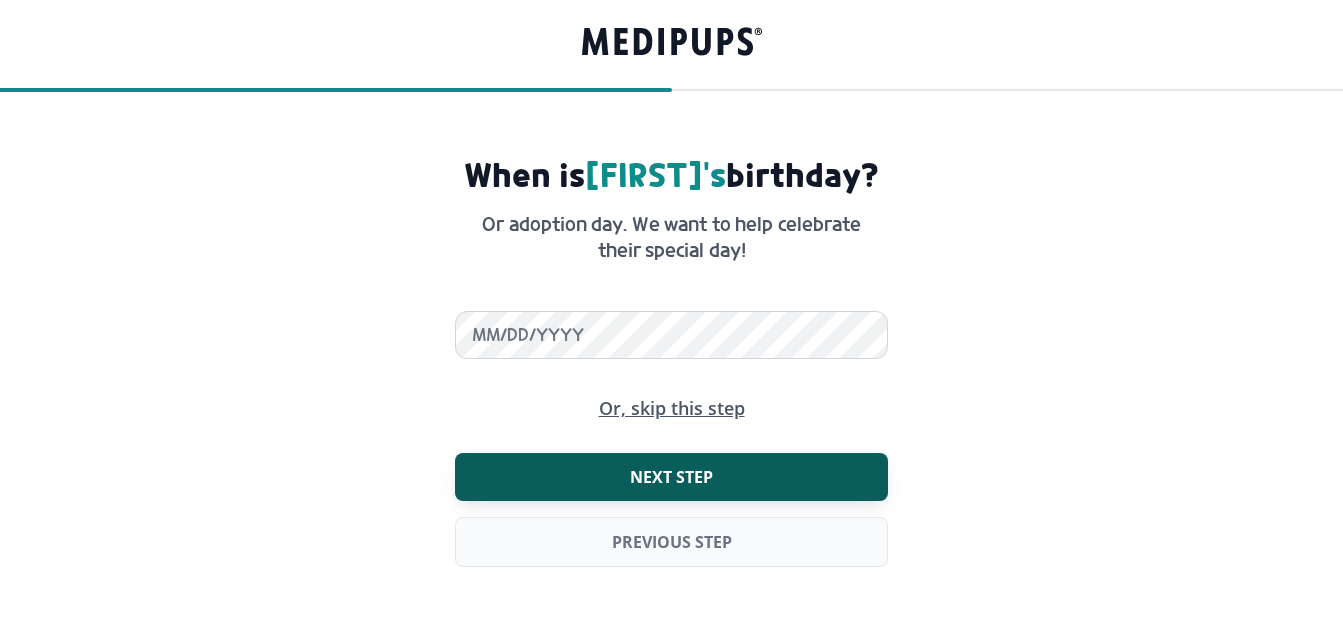 scroll, scrollTop: 0, scrollLeft: 0, axis: both 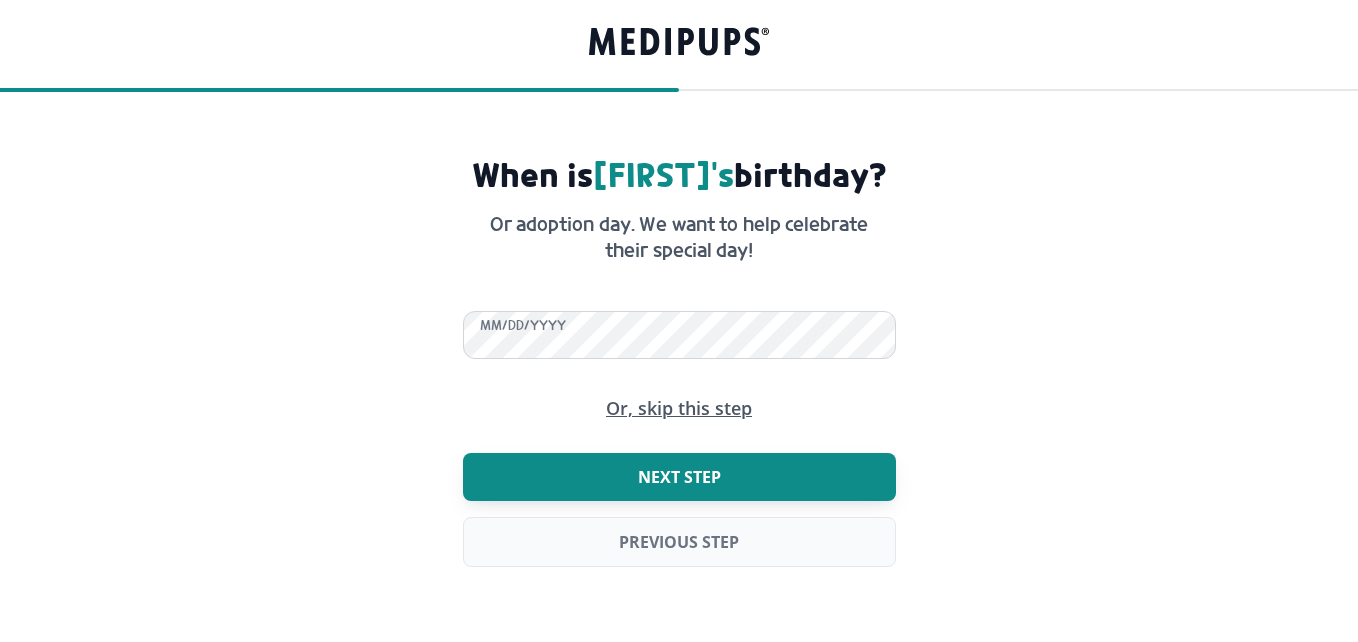 click on "Next step" at bounding box center [679, 477] 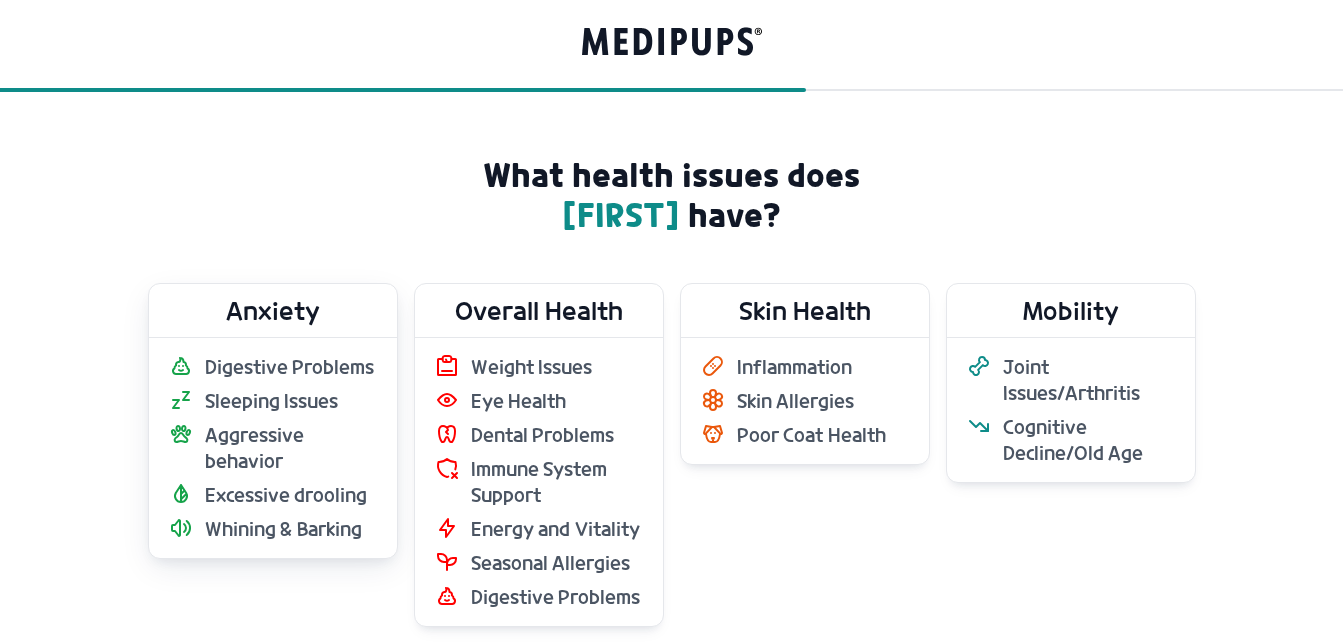 click on "Digestive Problems" at bounding box center (290, 367) 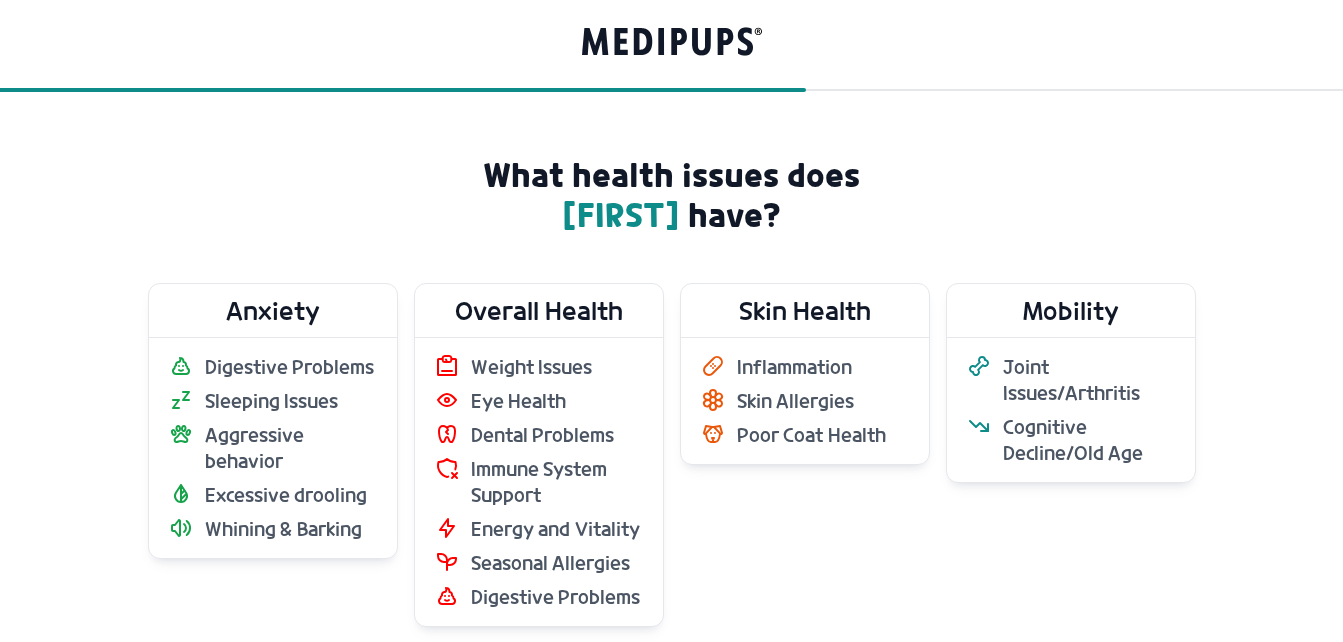 scroll, scrollTop: 100, scrollLeft: 0, axis: vertical 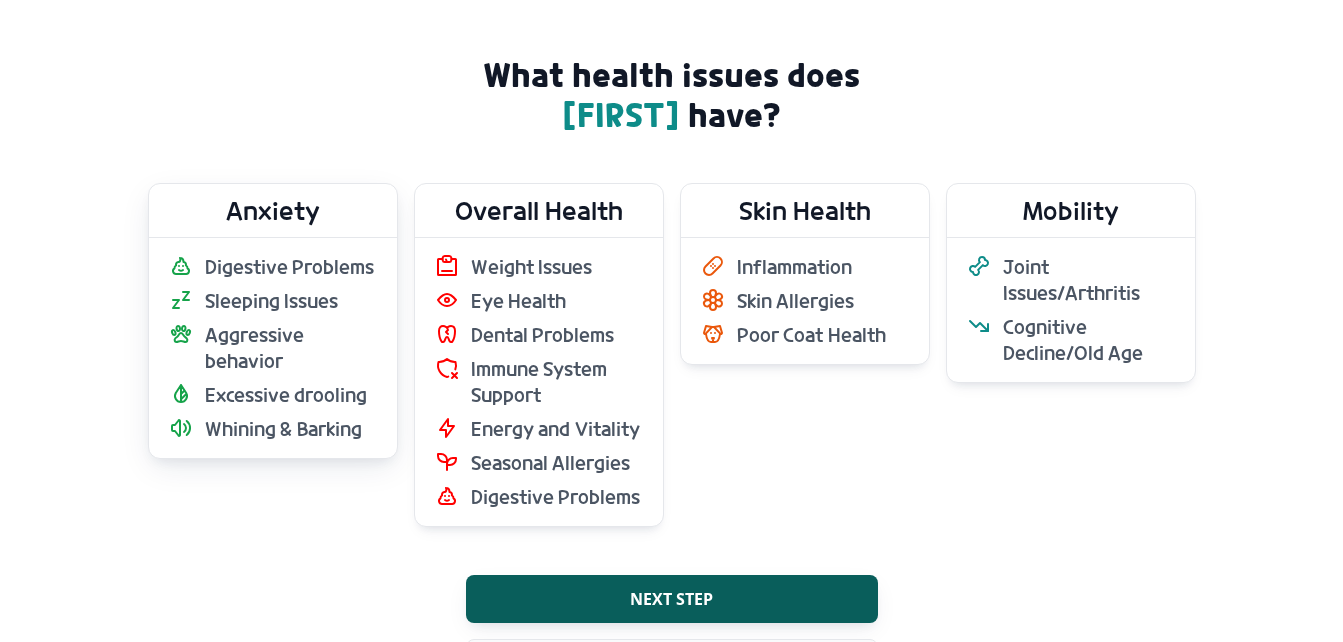 click on "Sleeping Issues" at bounding box center (272, 301) 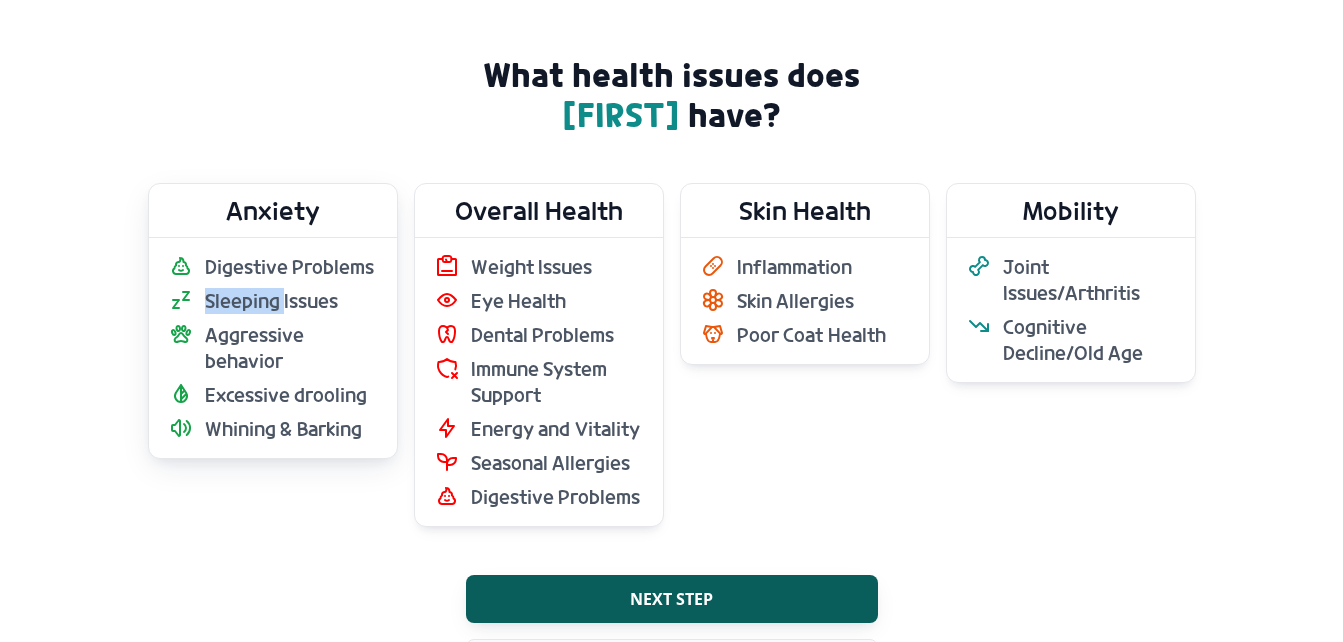click on "Sleeping Issues" at bounding box center (272, 301) 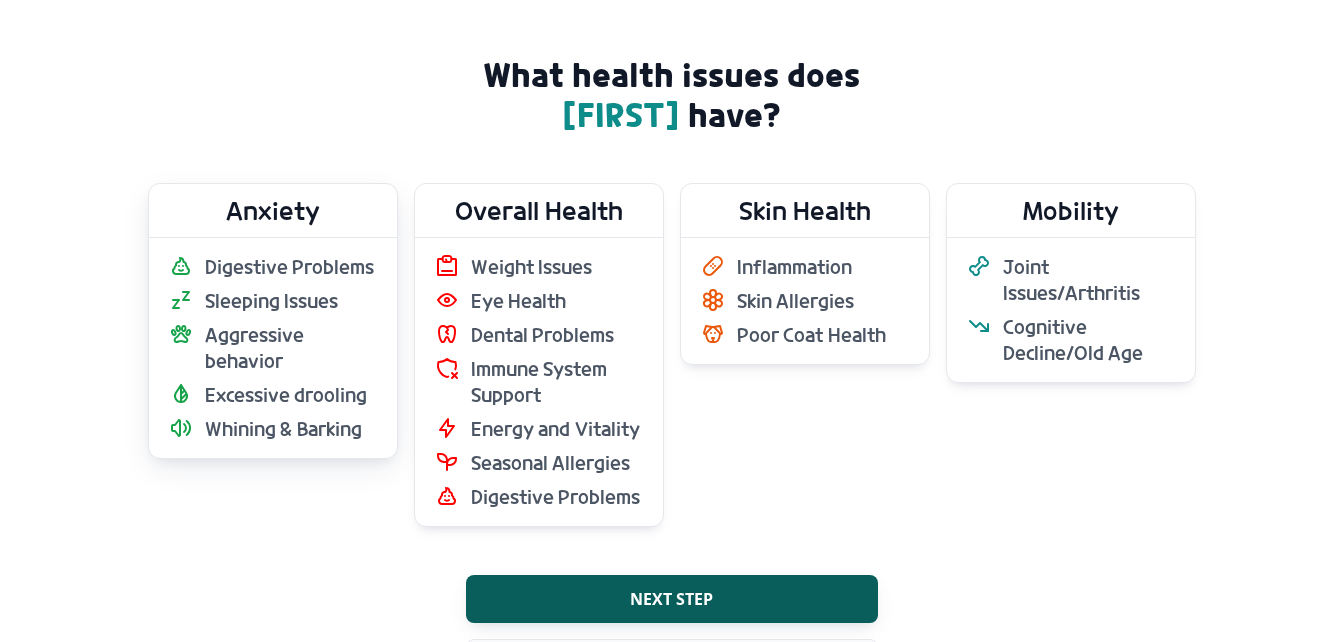 drag, startPoint x: 274, startPoint y: 308, endPoint x: 249, endPoint y: 204, distance: 106.96261 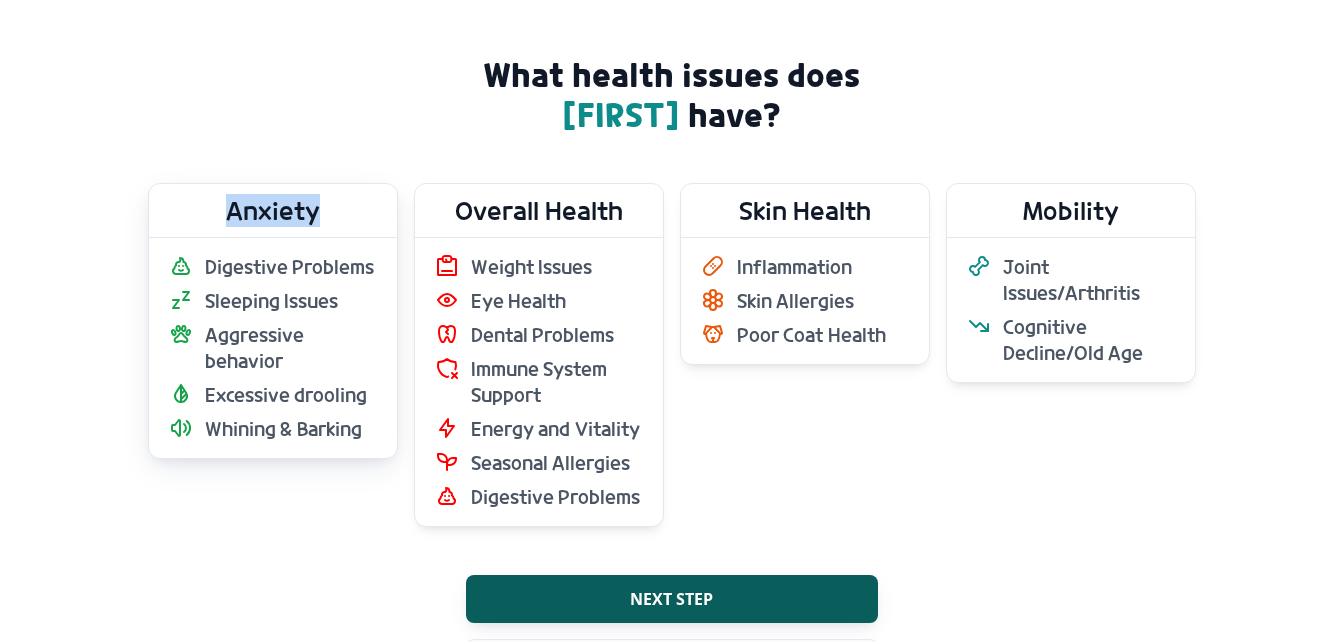 click on "Anxiety" at bounding box center [273, 210] 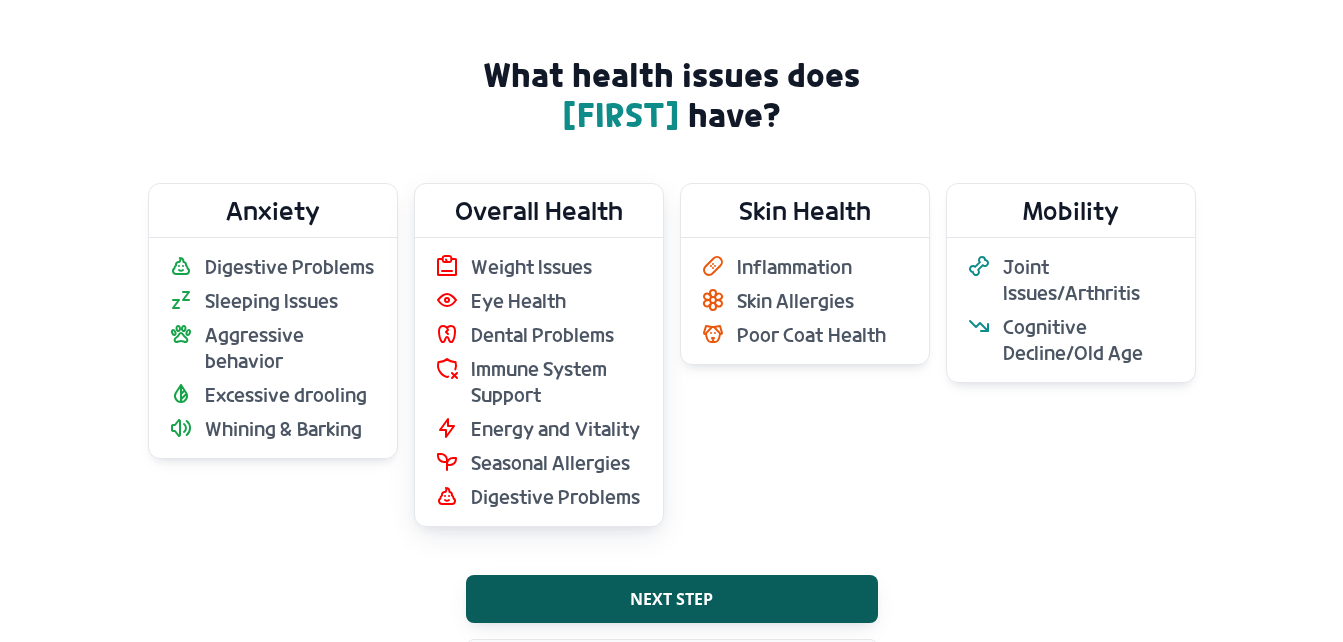 click on "Overall Health" at bounding box center [539, 210] 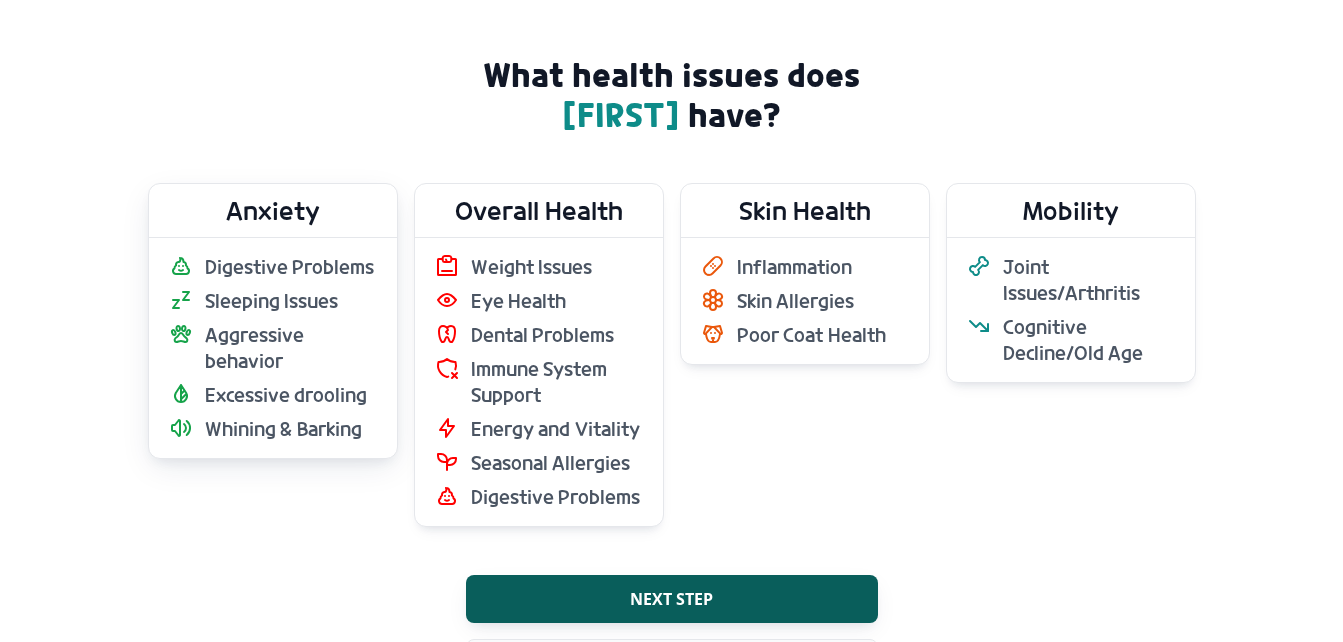 click on "Anxiety" at bounding box center [273, 210] 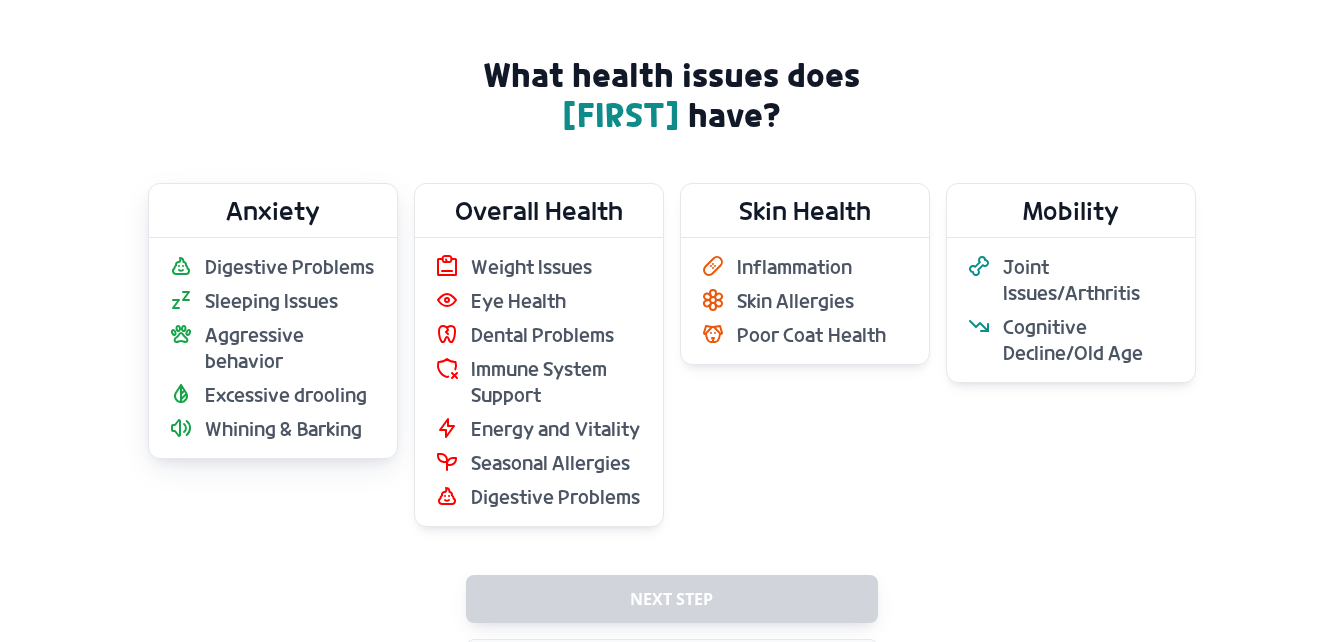 click on "Anxiety" at bounding box center (273, 210) 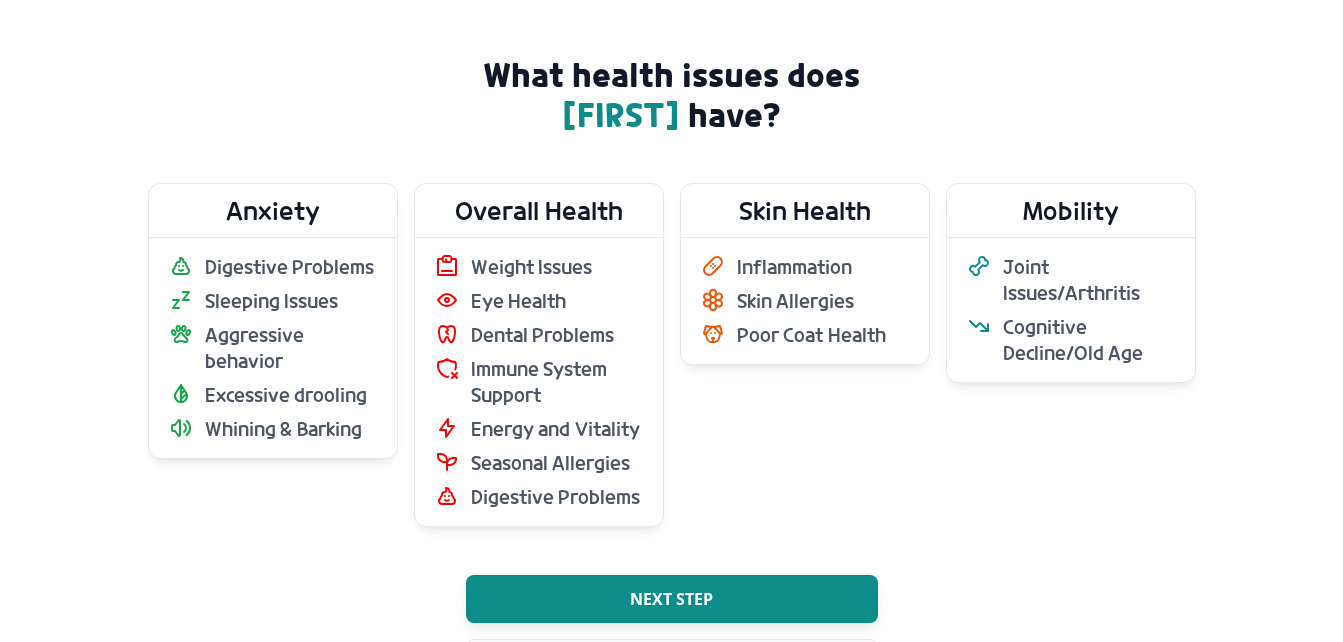 click on "Next step" at bounding box center [671, 599] 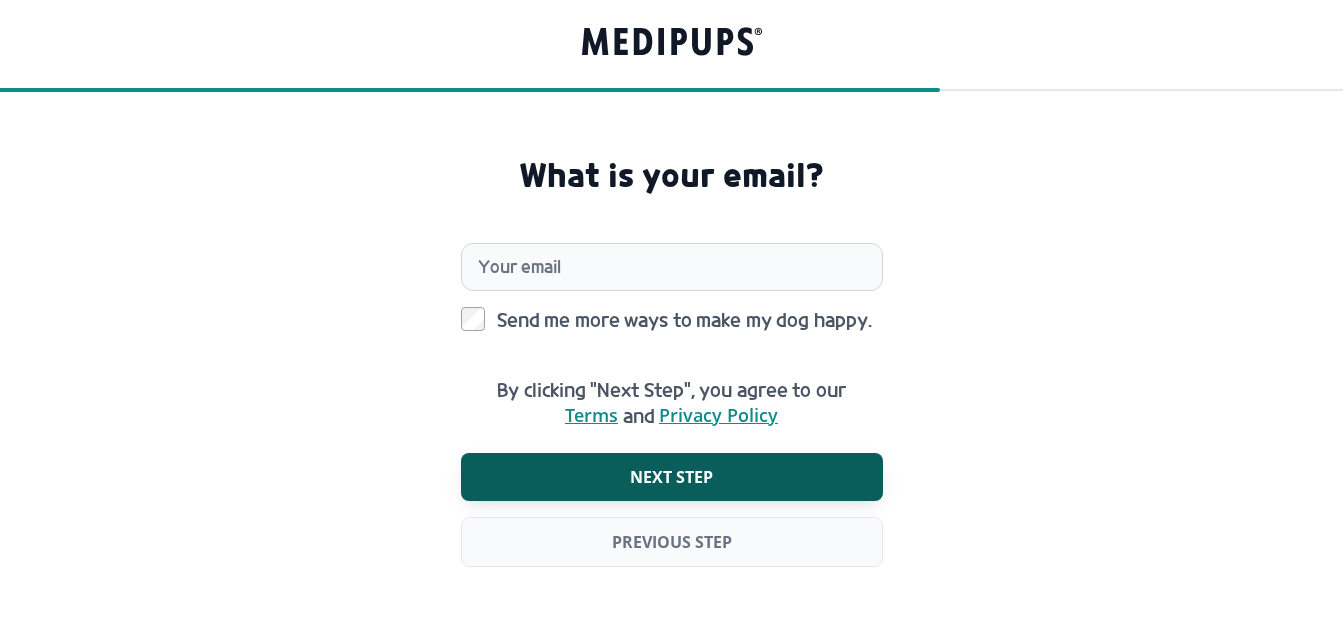 scroll, scrollTop: 0, scrollLeft: 0, axis: both 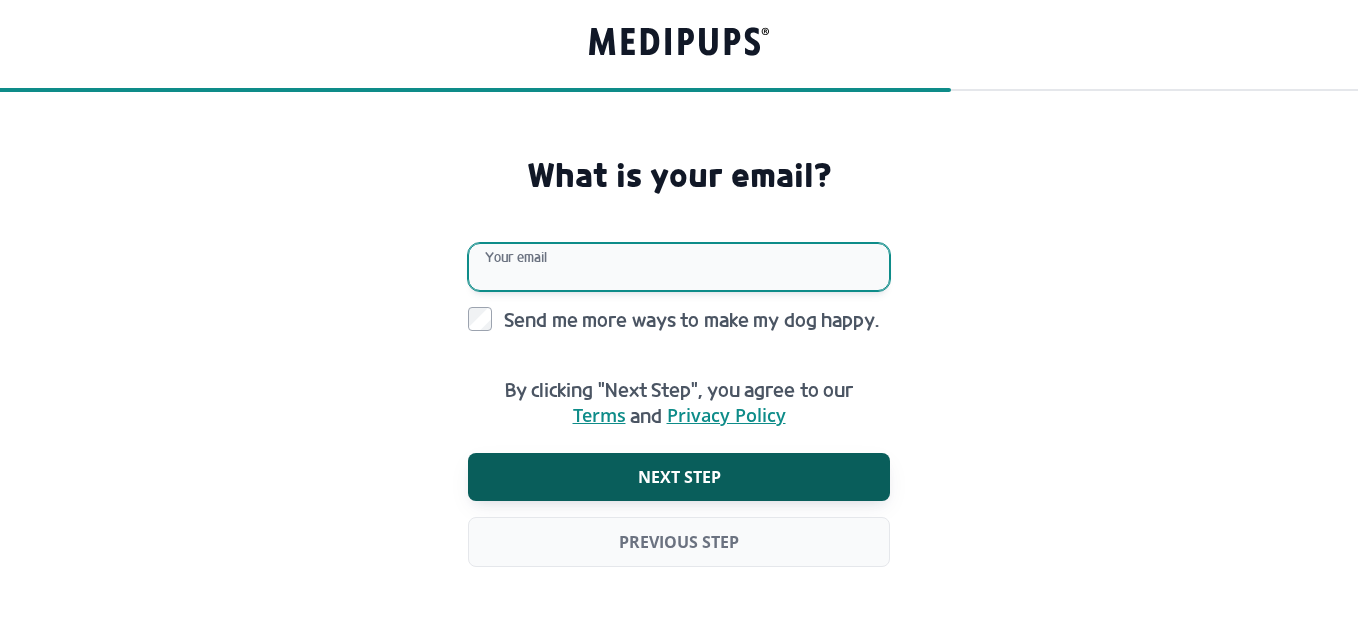 click on "Your email" at bounding box center (679, 267) 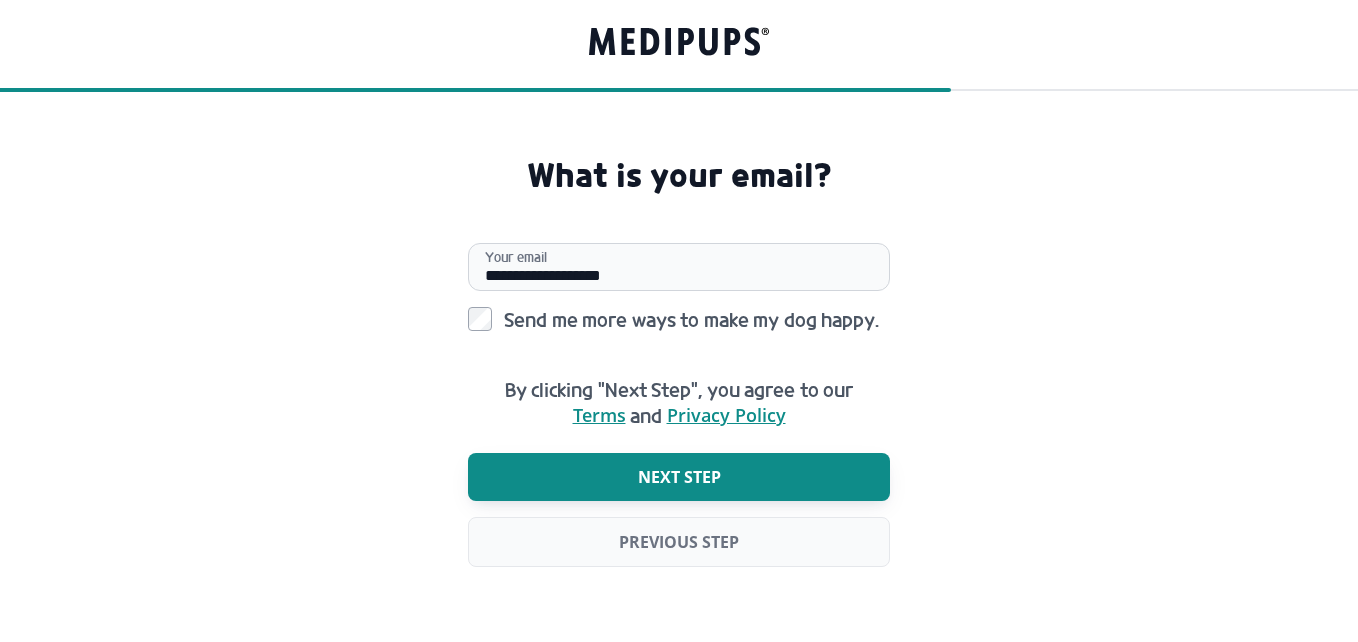 click on "Next step" at bounding box center (679, 477) 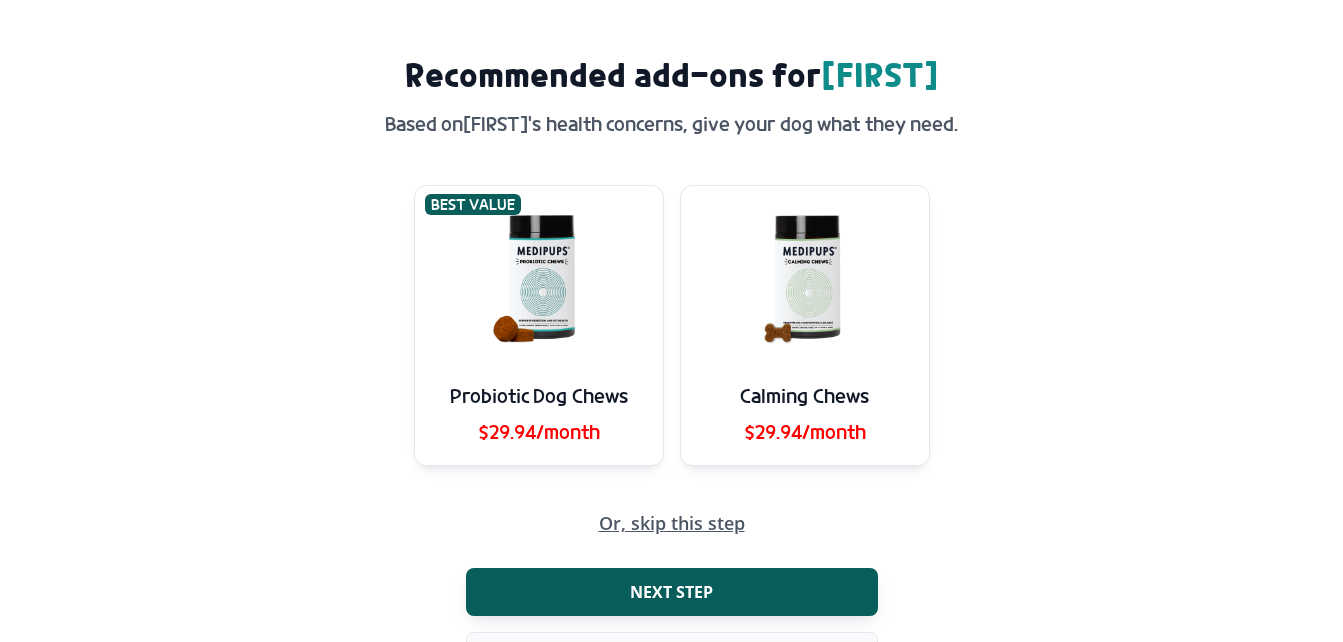 scroll, scrollTop: 196, scrollLeft: 0, axis: vertical 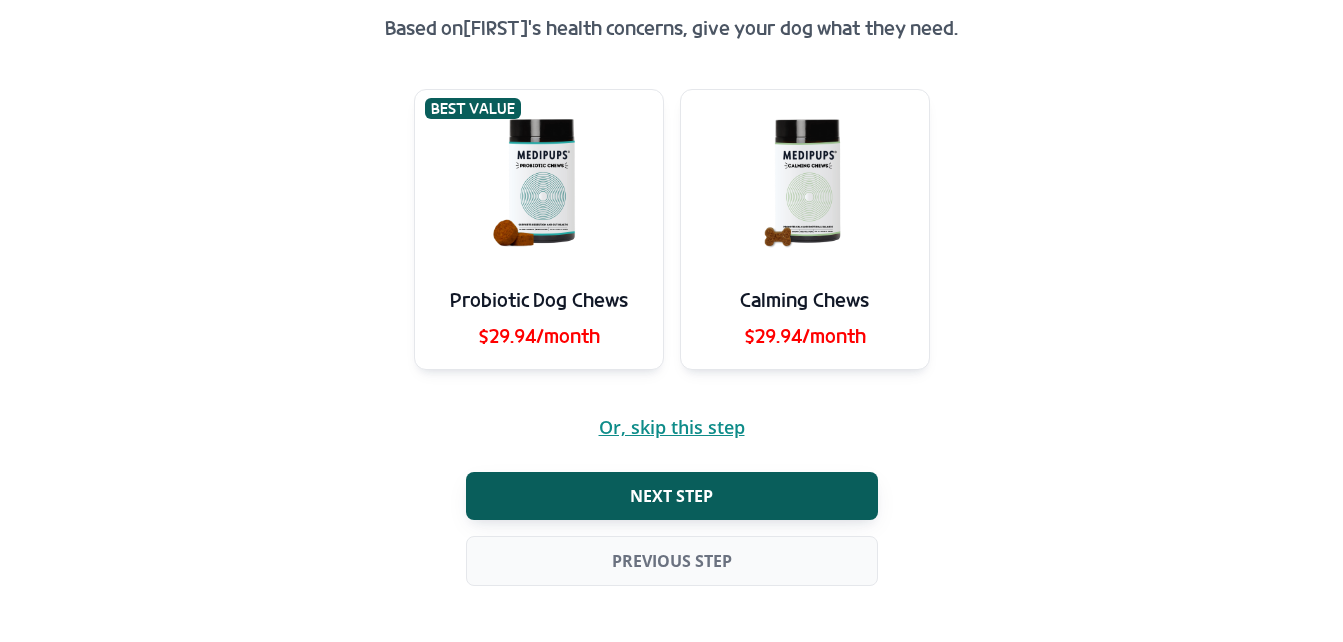 click on "Or, skip this step" at bounding box center [672, 427] 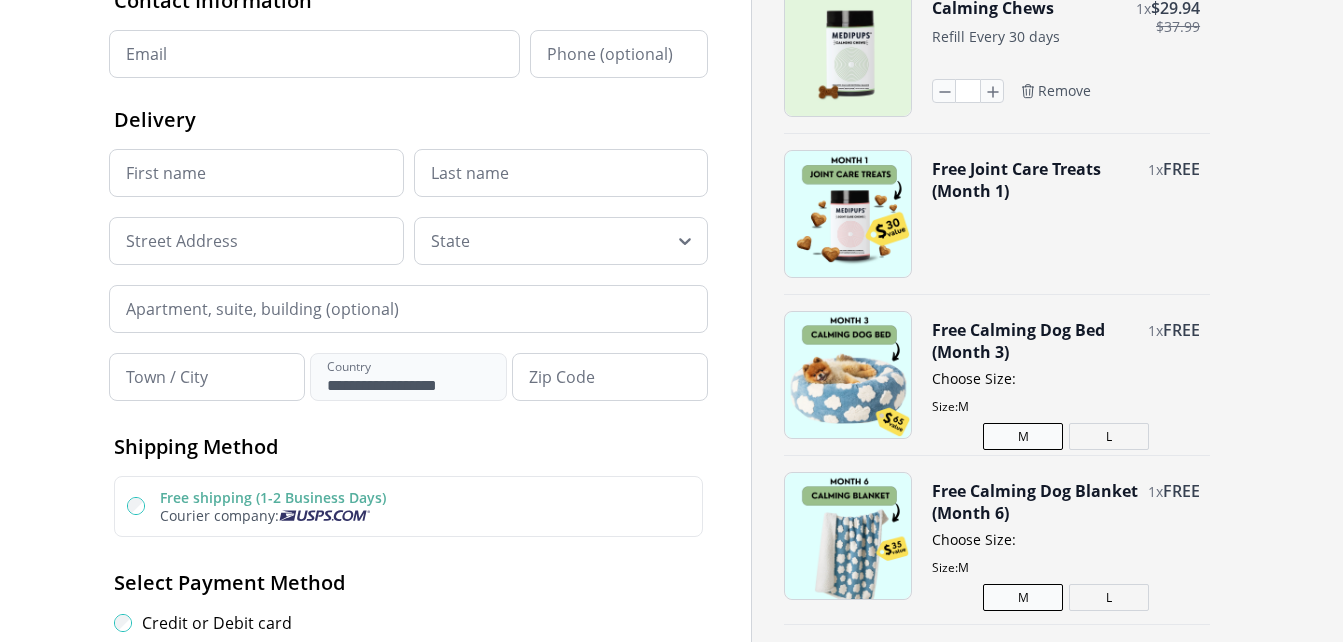 scroll, scrollTop: 0, scrollLeft: 0, axis: both 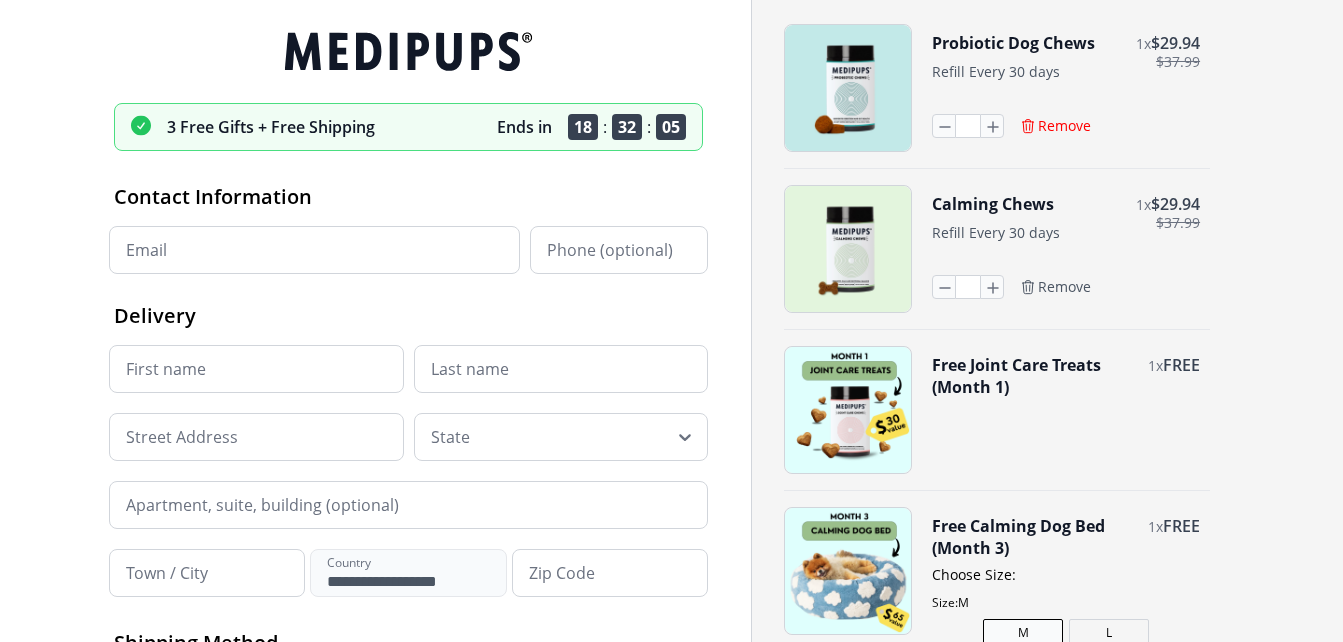 click on "Remove" at bounding box center (1064, 126) 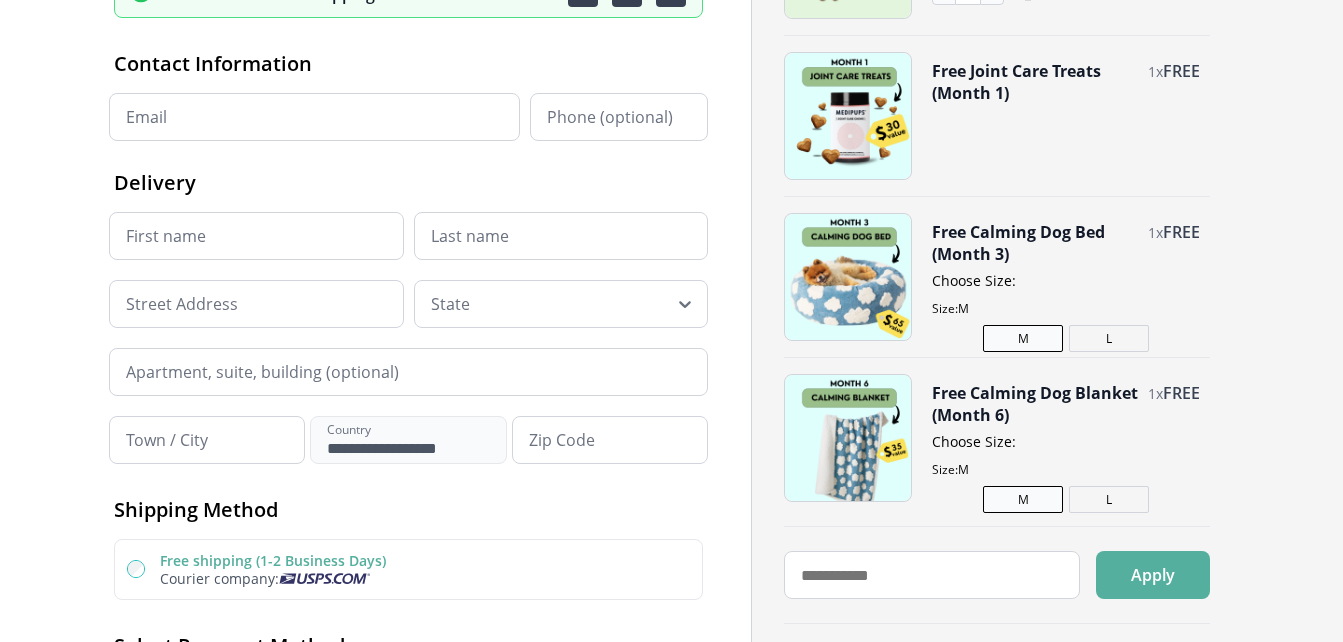 scroll, scrollTop: 0, scrollLeft: 0, axis: both 